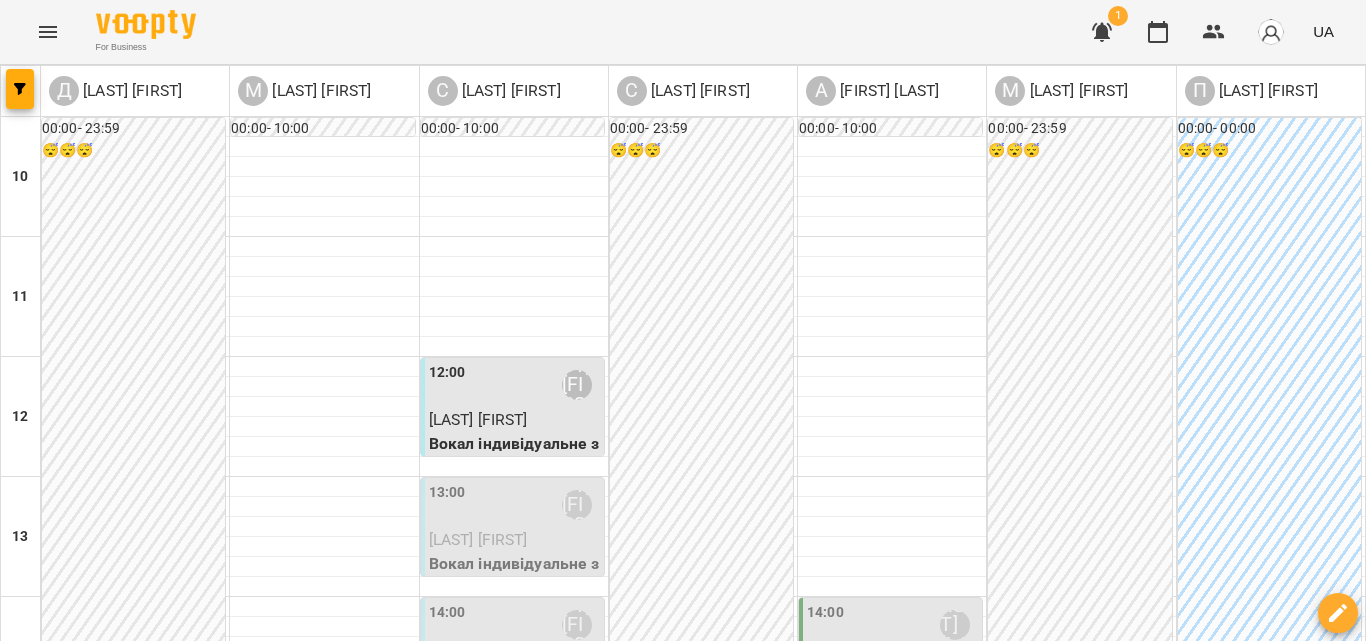 scroll, scrollTop: 0, scrollLeft: 0, axis: both 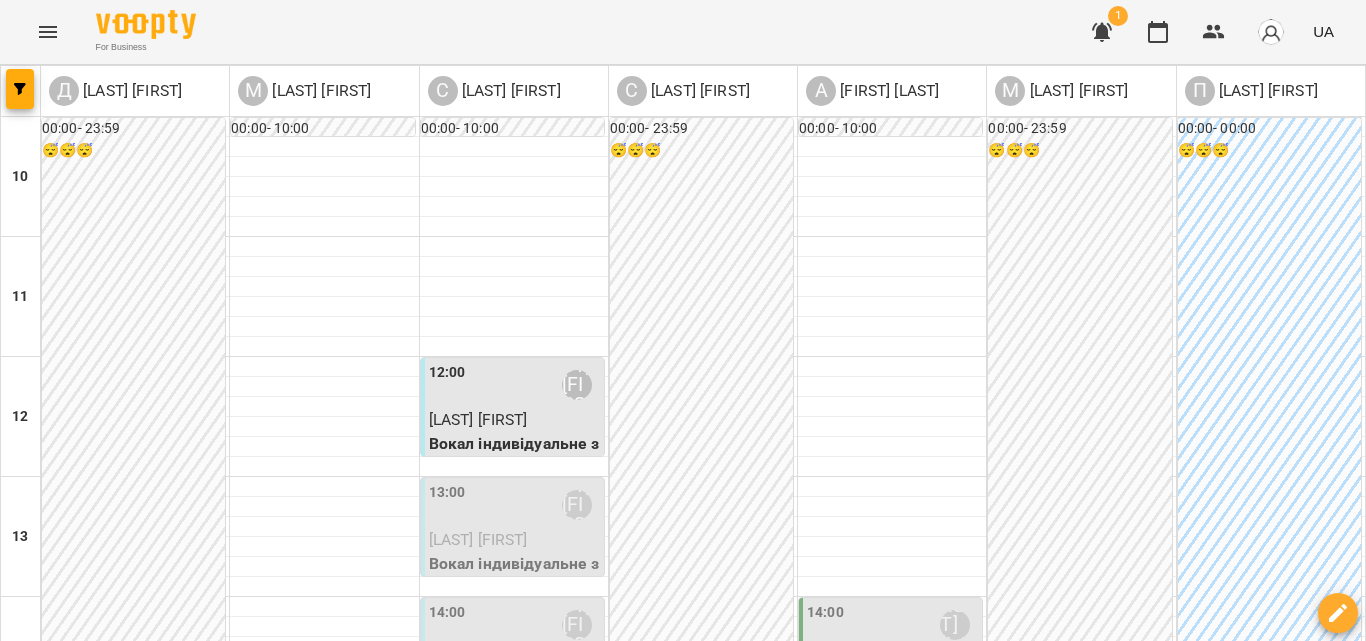 click on "[LAST] [FIRST]" at bounding box center [514, 540] 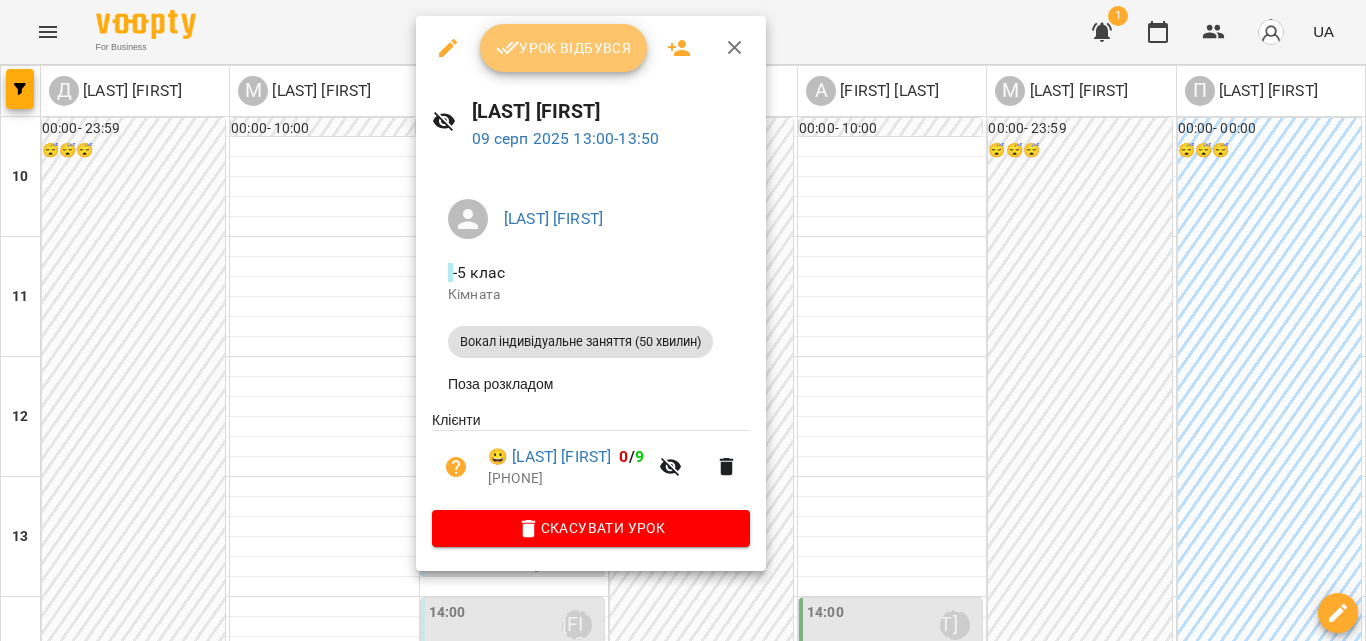 click on "Урок відбувся" at bounding box center (564, 48) 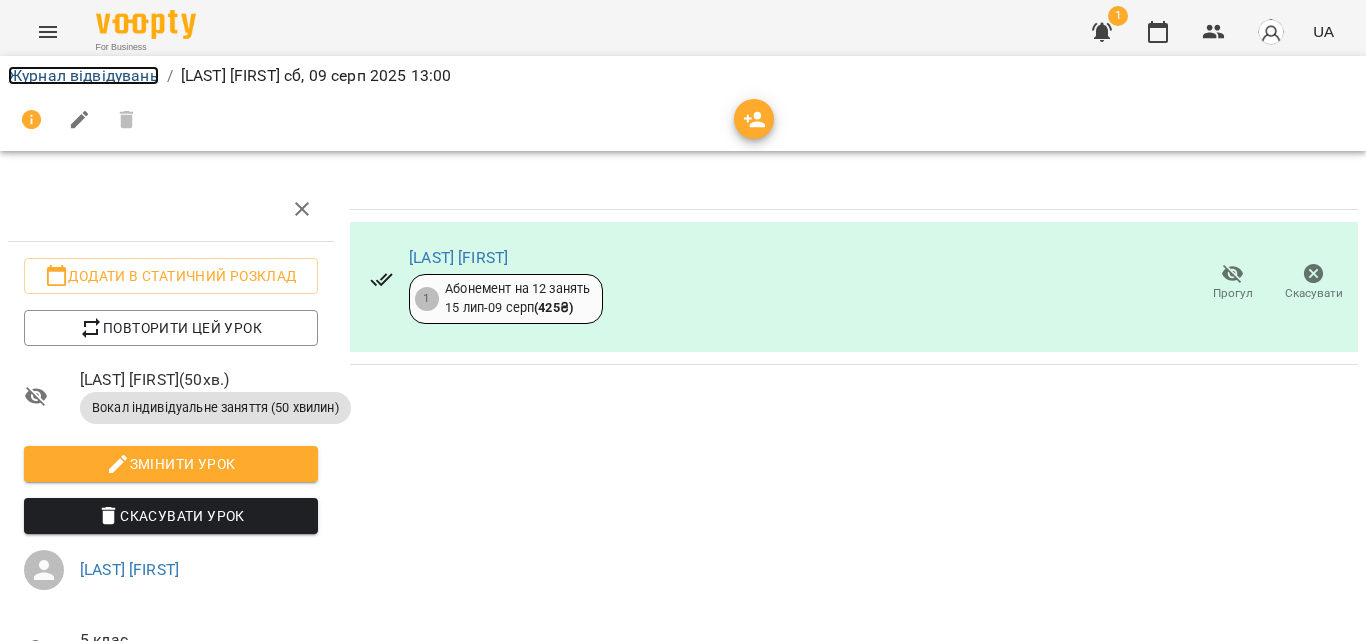 click on "Журнал відвідувань" at bounding box center [83, 75] 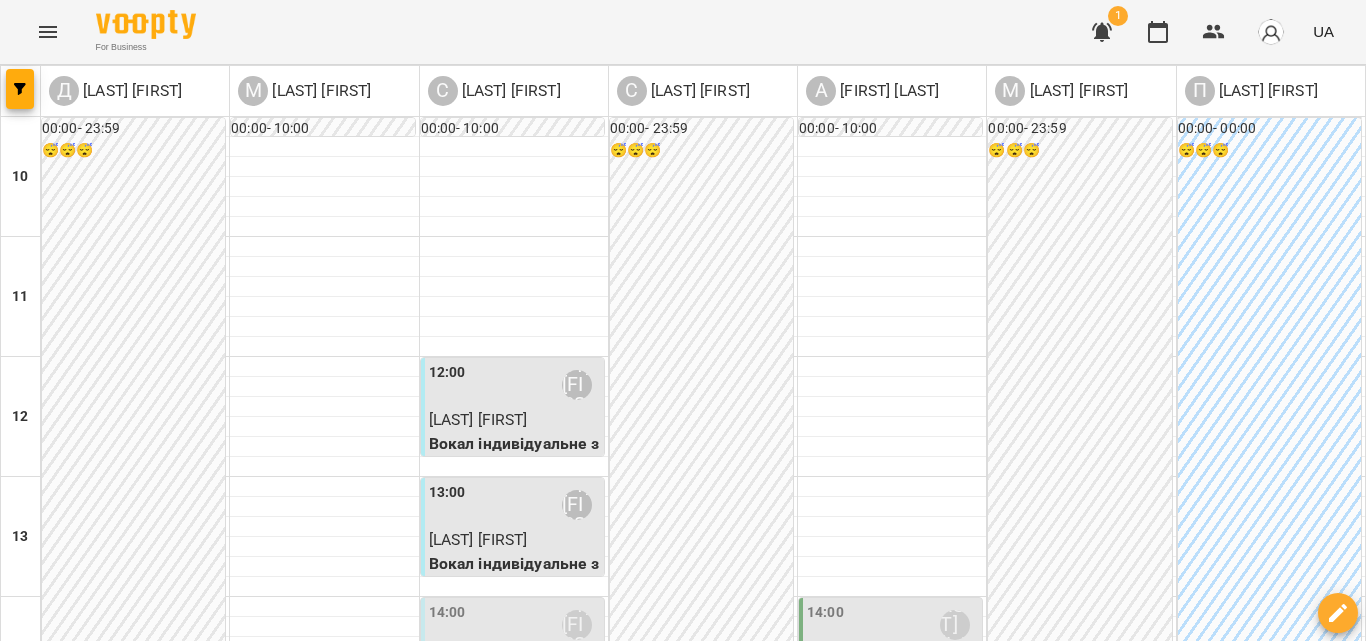 scroll, scrollTop: 600, scrollLeft: 0, axis: vertical 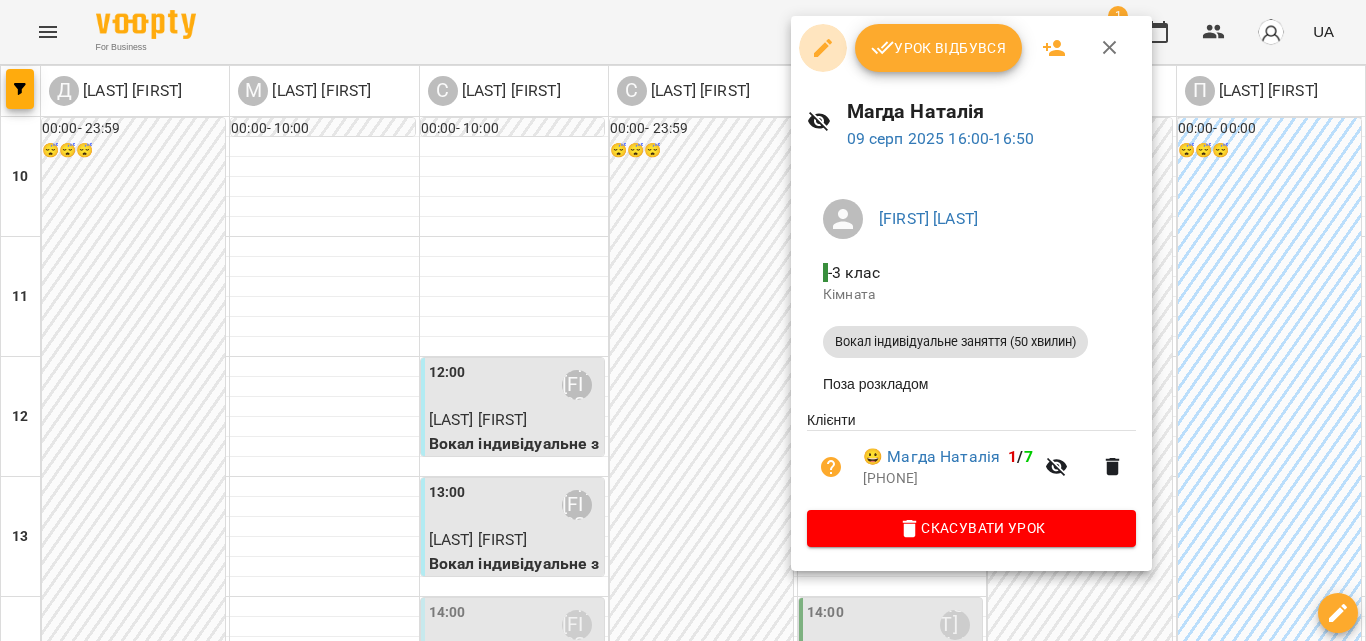 click 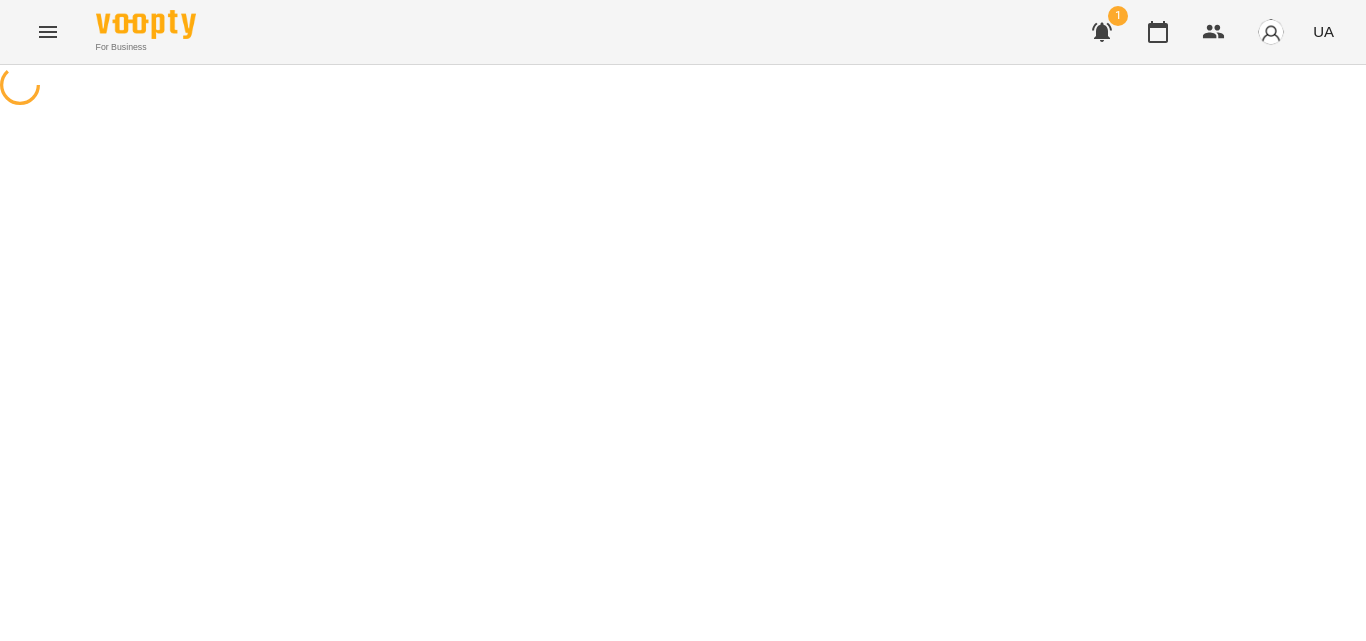 select on "**********" 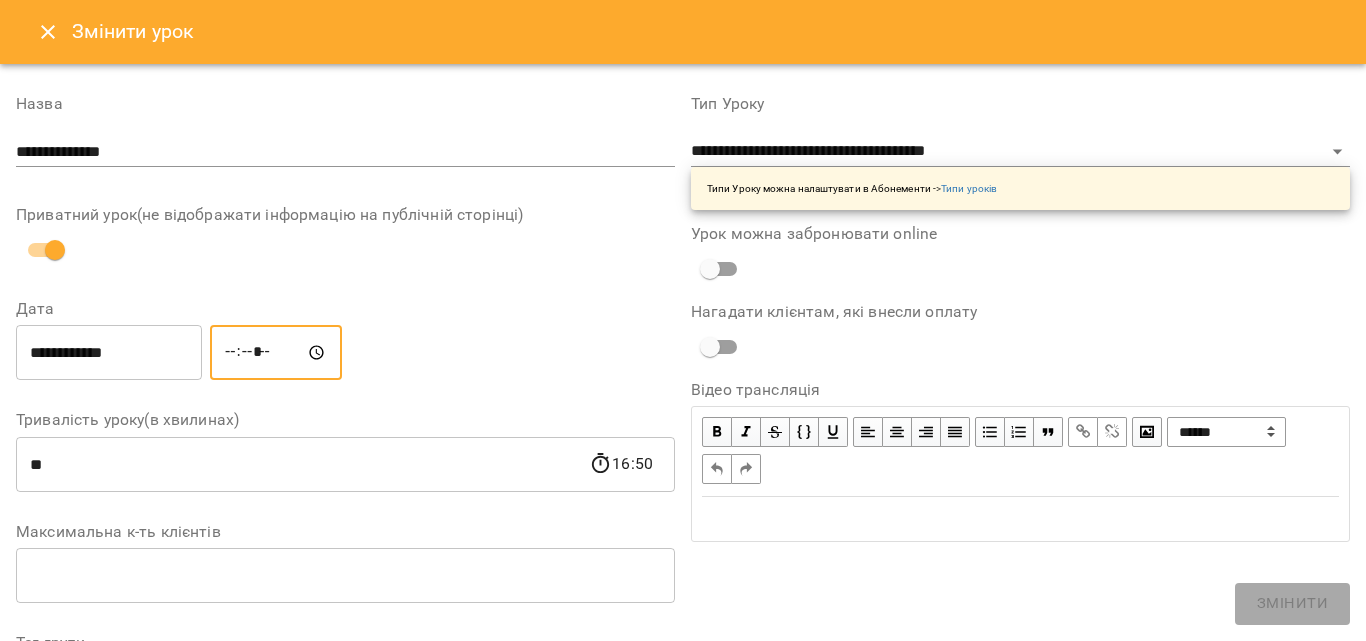 click on "*****" at bounding box center [276, 353] 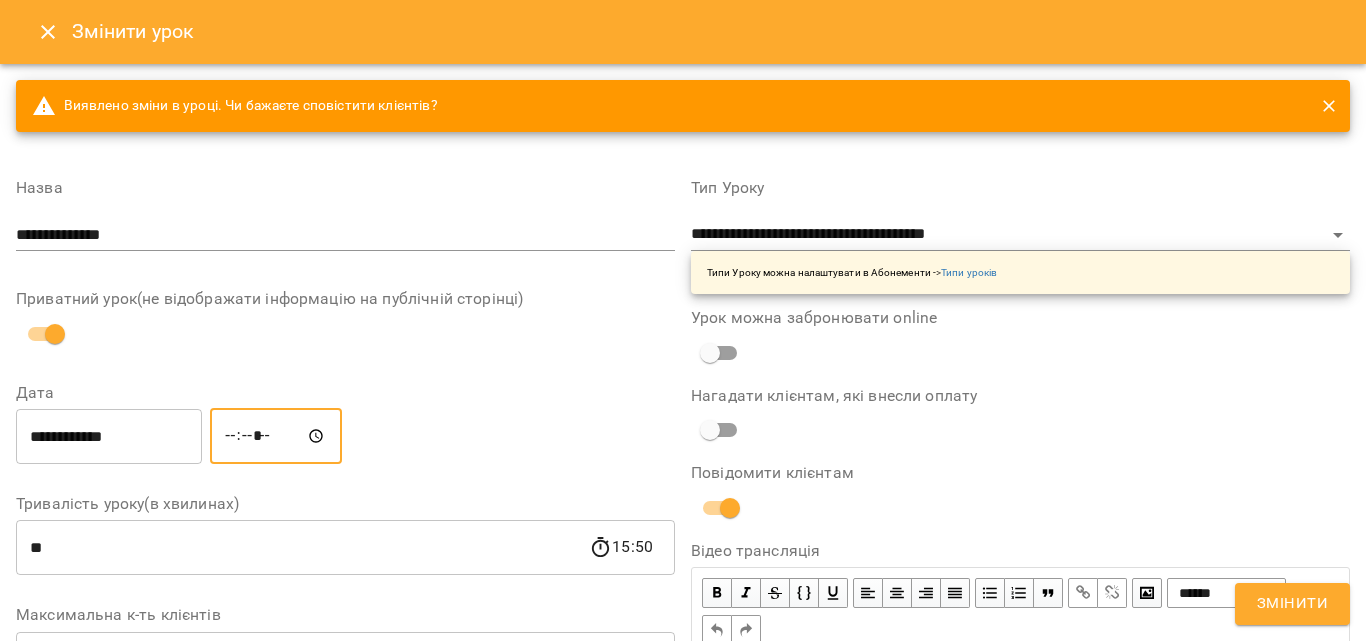 type on "*****" 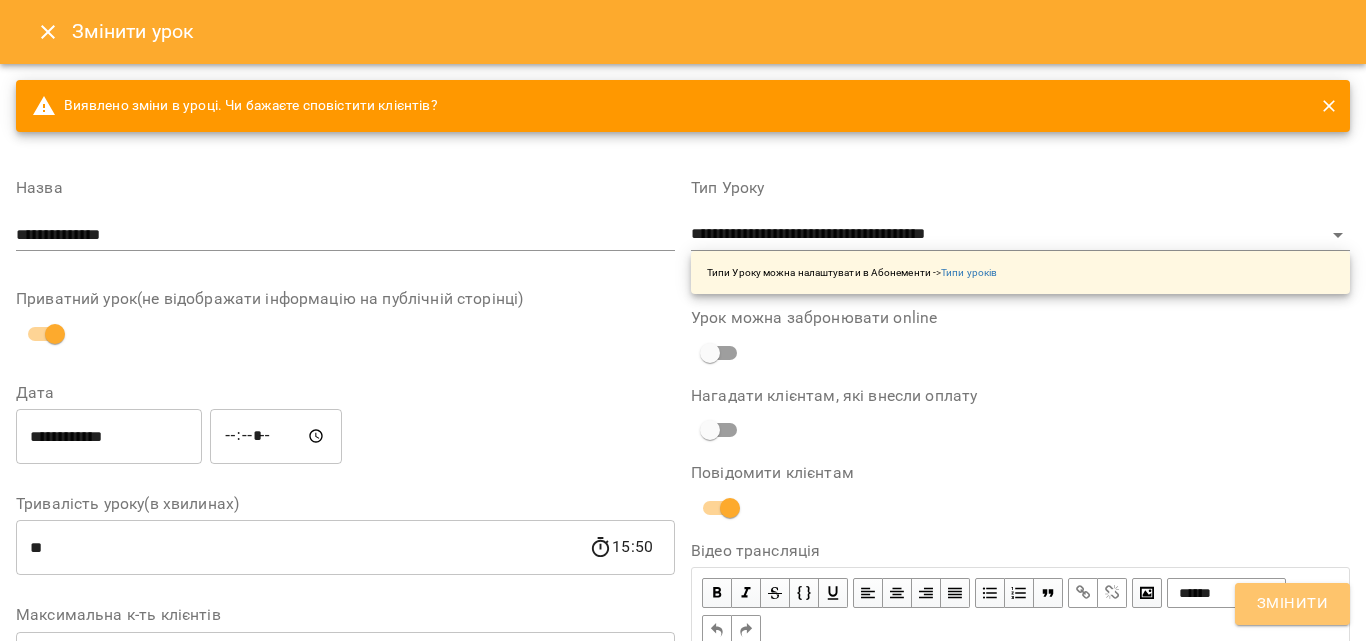click on "Змінити" at bounding box center (1292, 604) 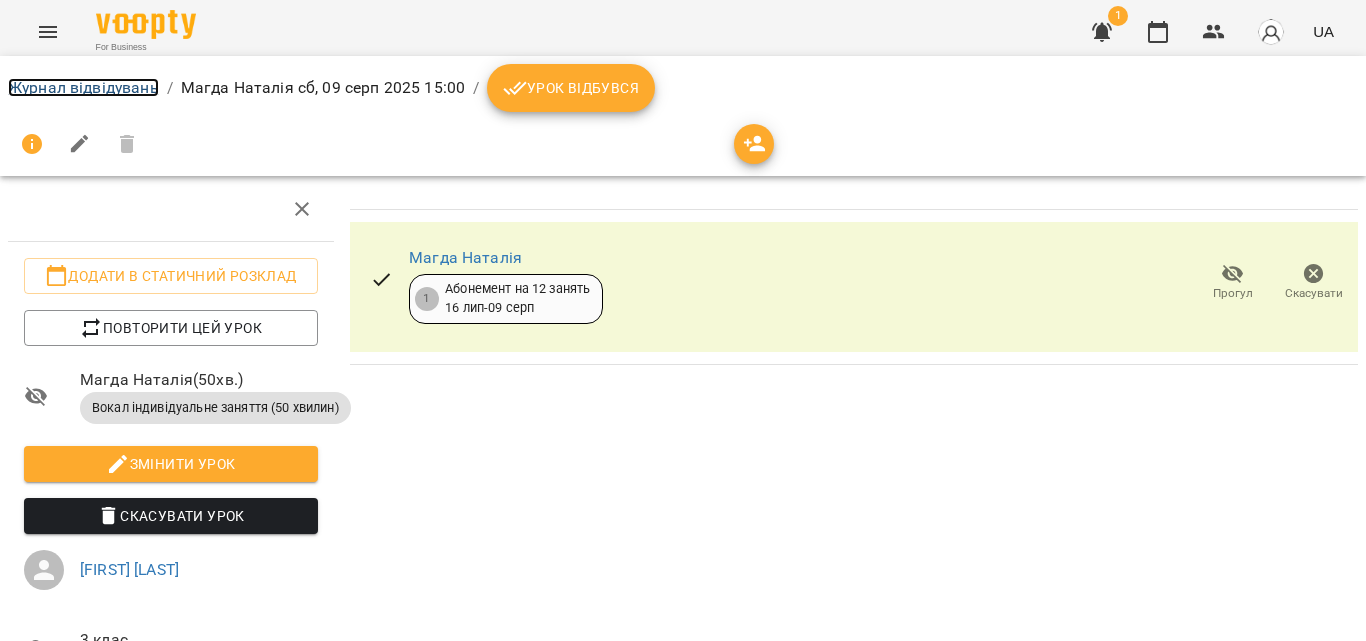 click on "Журнал відвідувань" at bounding box center [83, 87] 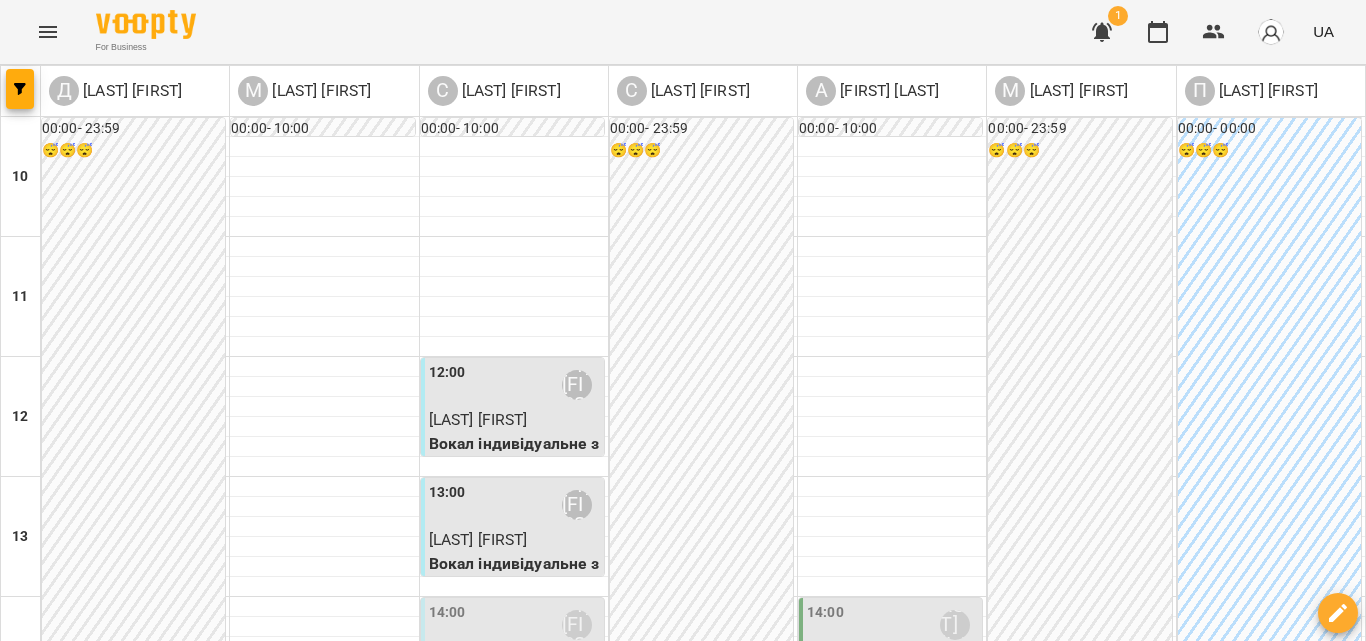 scroll, scrollTop: 700, scrollLeft: 0, axis: vertical 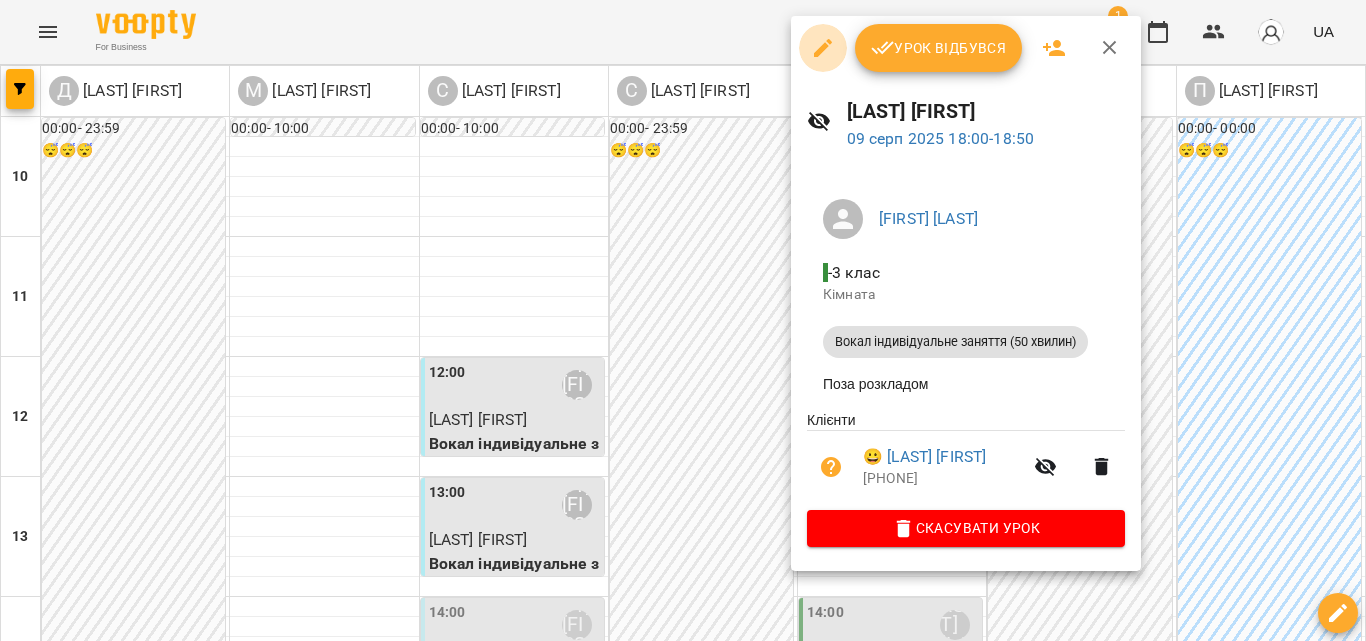 click at bounding box center (823, 48) 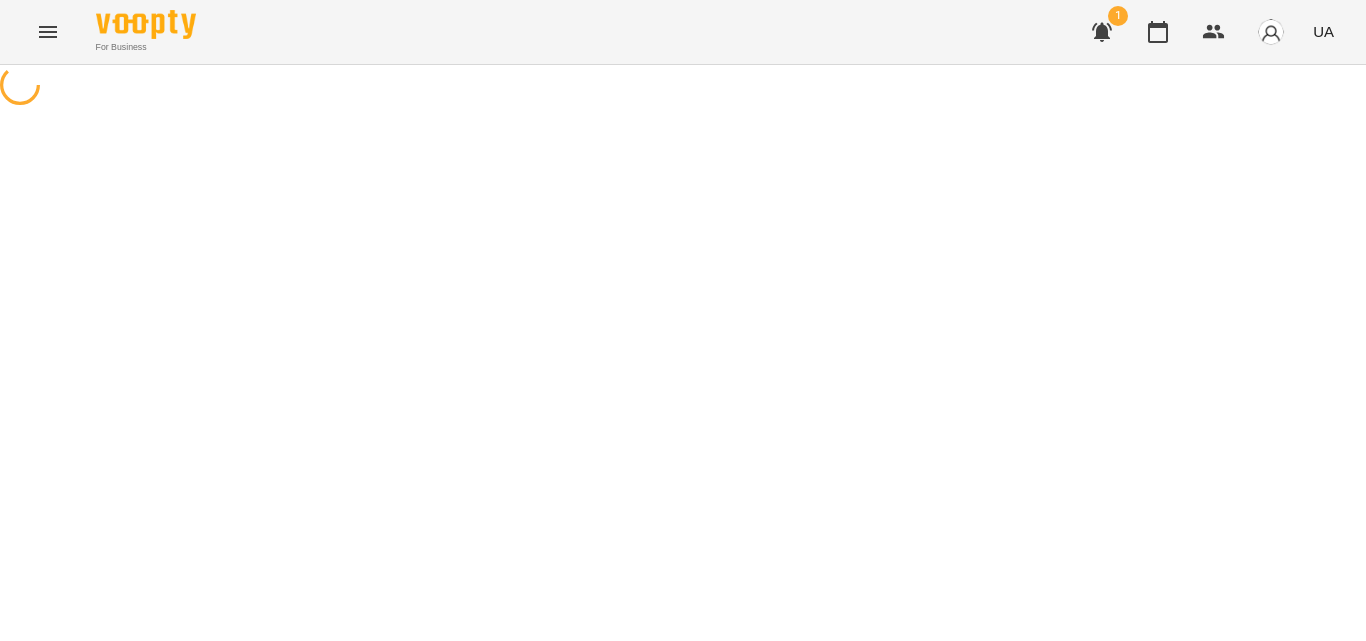 select on "**********" 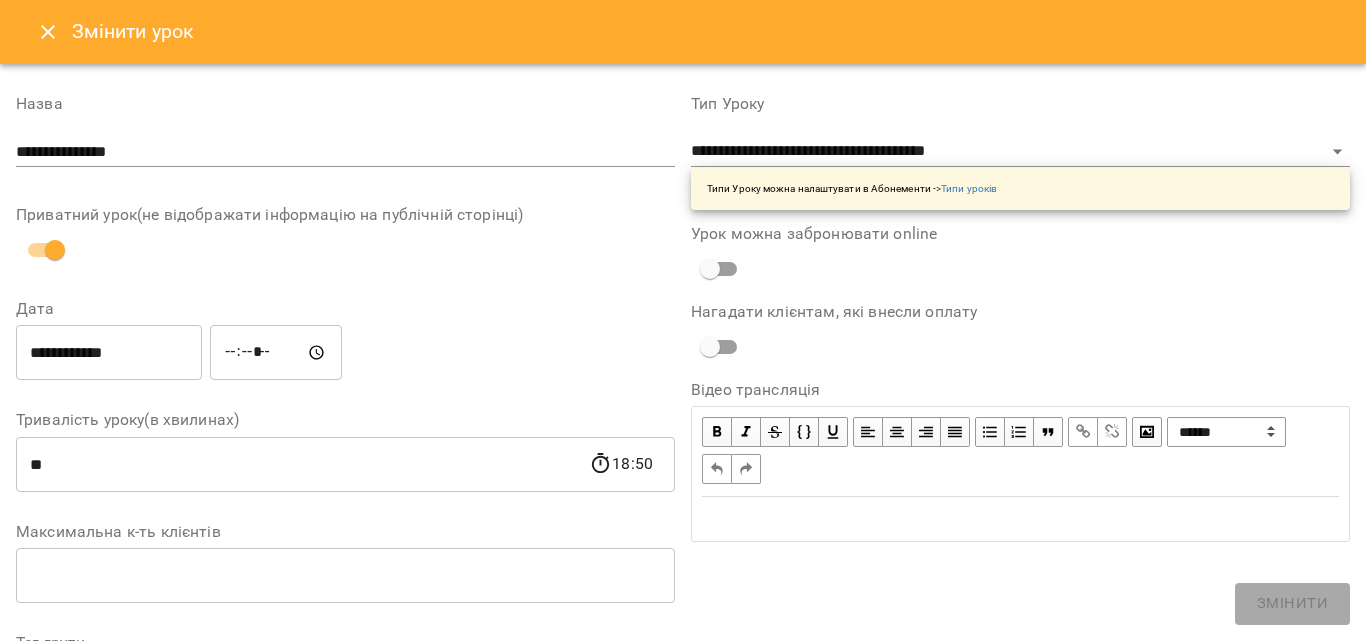 click on "*****" at bounding box center [276, 353] 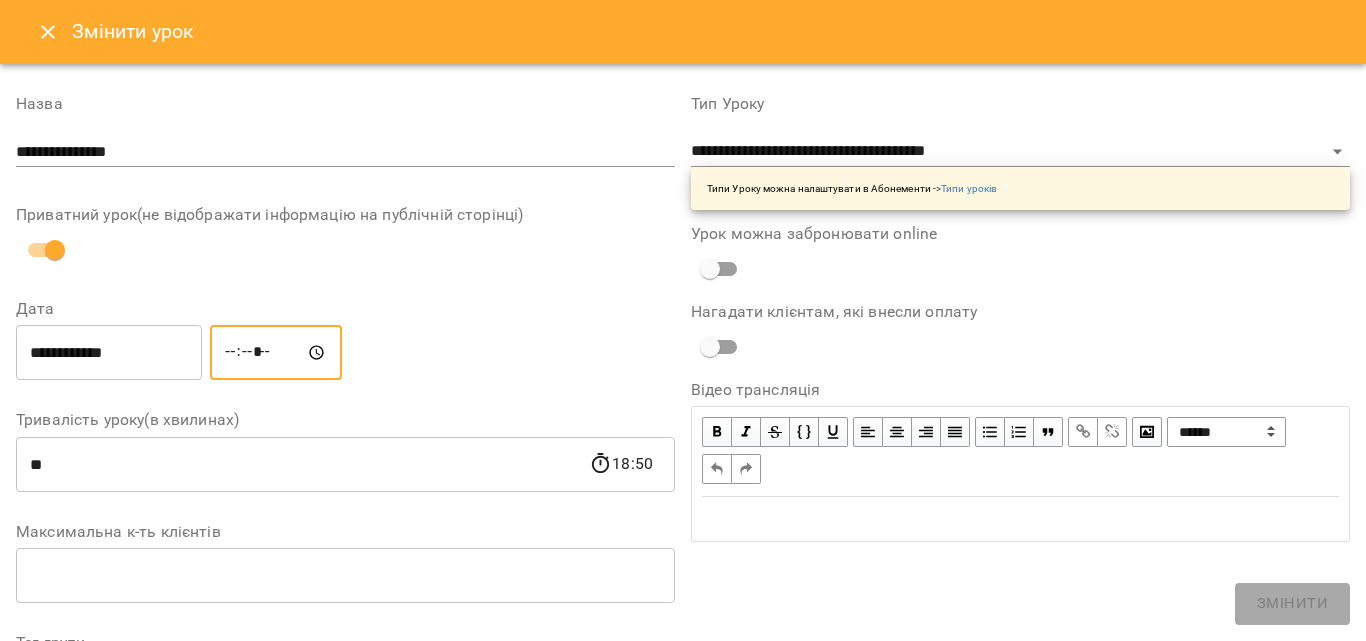 click on "*****" at bounding box center [276, 353] 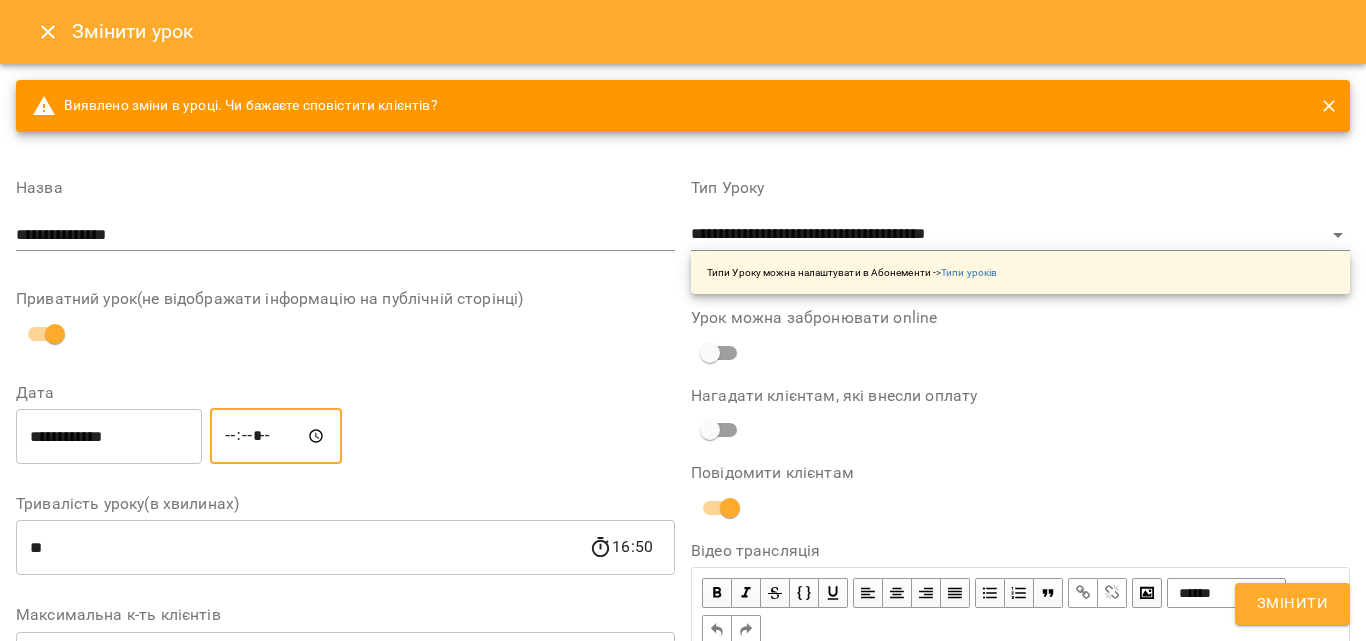 type on "*****" 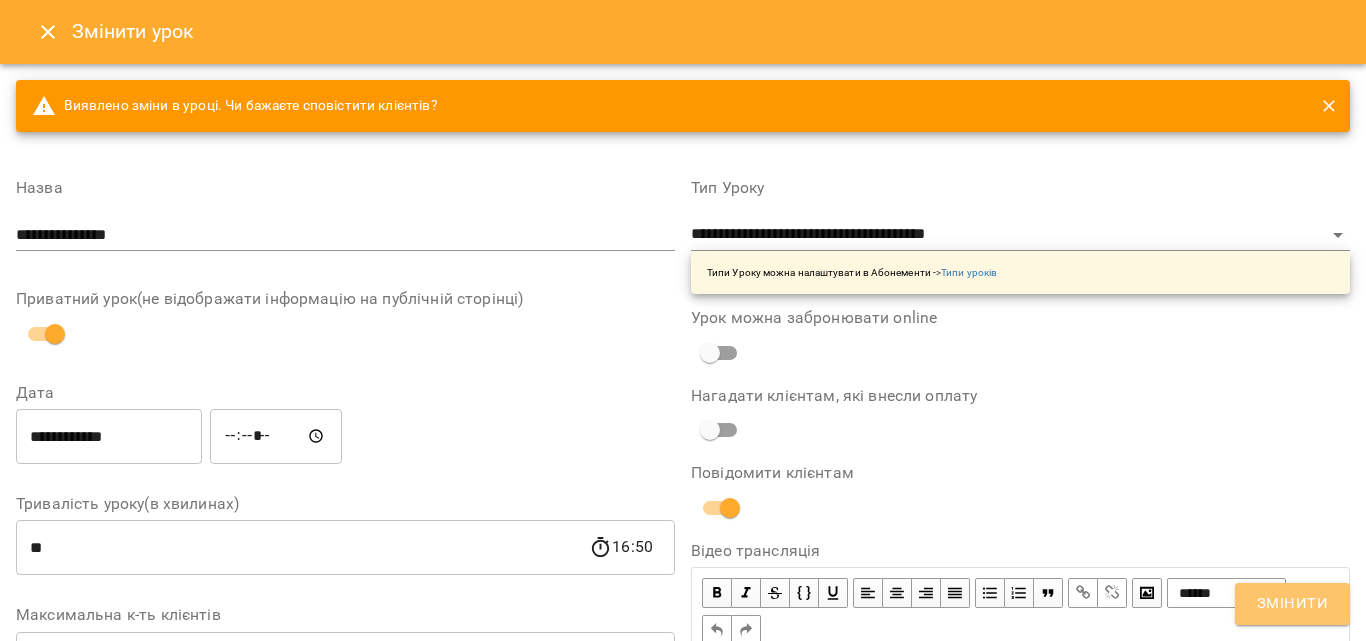 click on "Змінити" at bounding box center (1292, 604) 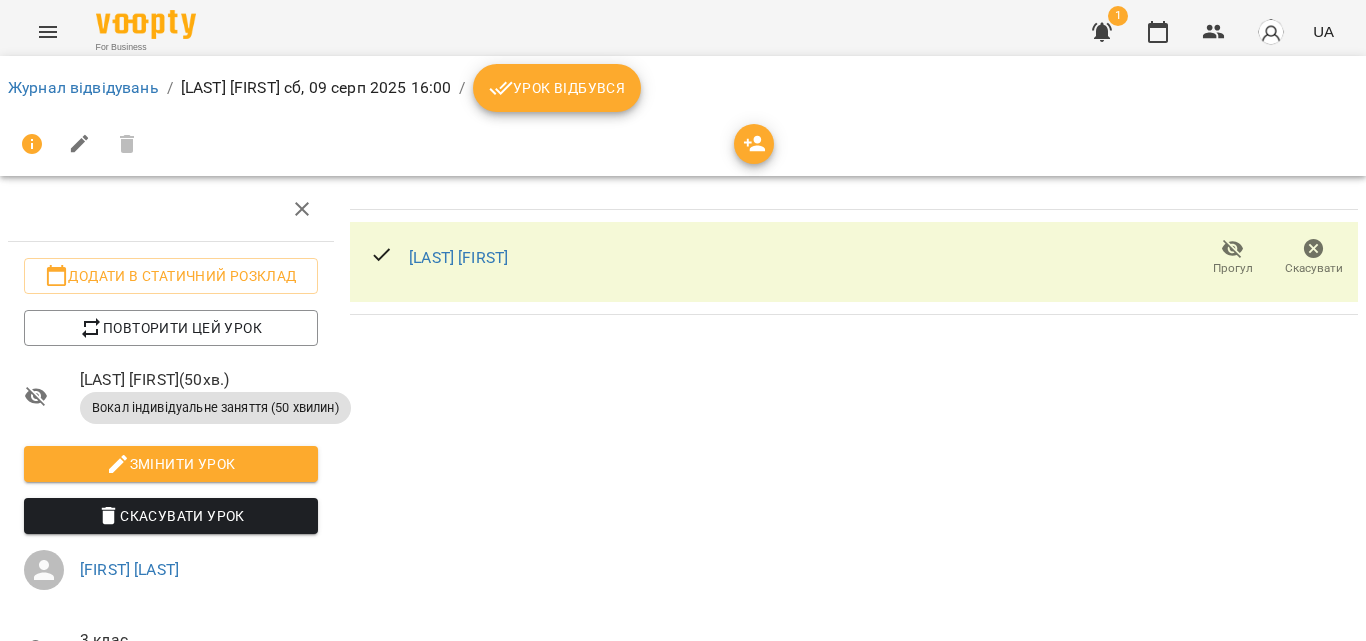 click on "Журнал відвідувань" at bounding box center [83, 88] 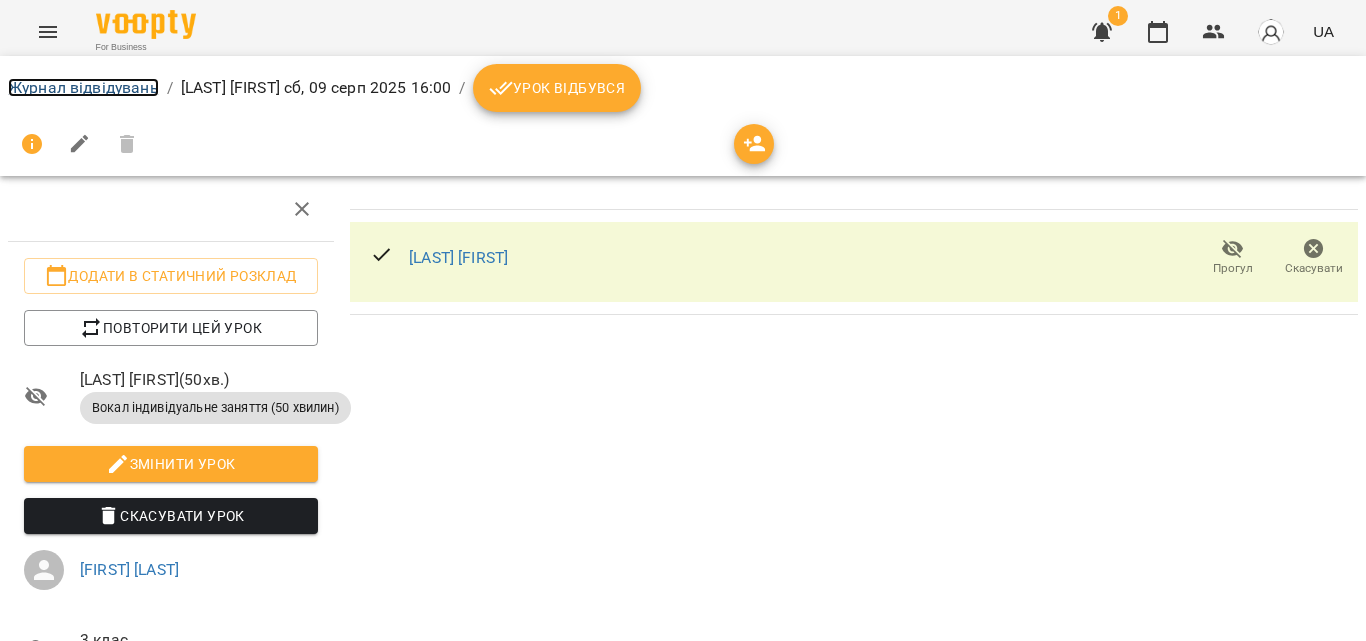 click on "Журнал відвідувань" at bounding box center [83, 87] 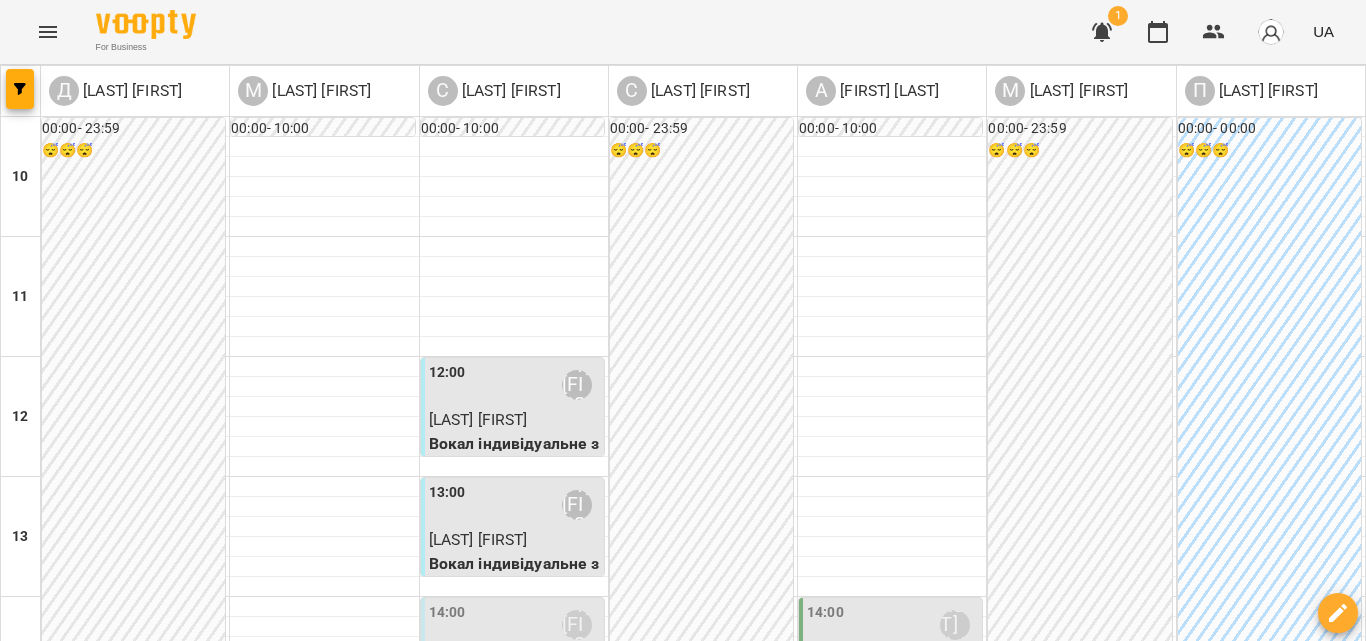 scroll, scrollTop: 300, scrollLeft: 0, axis: vertical 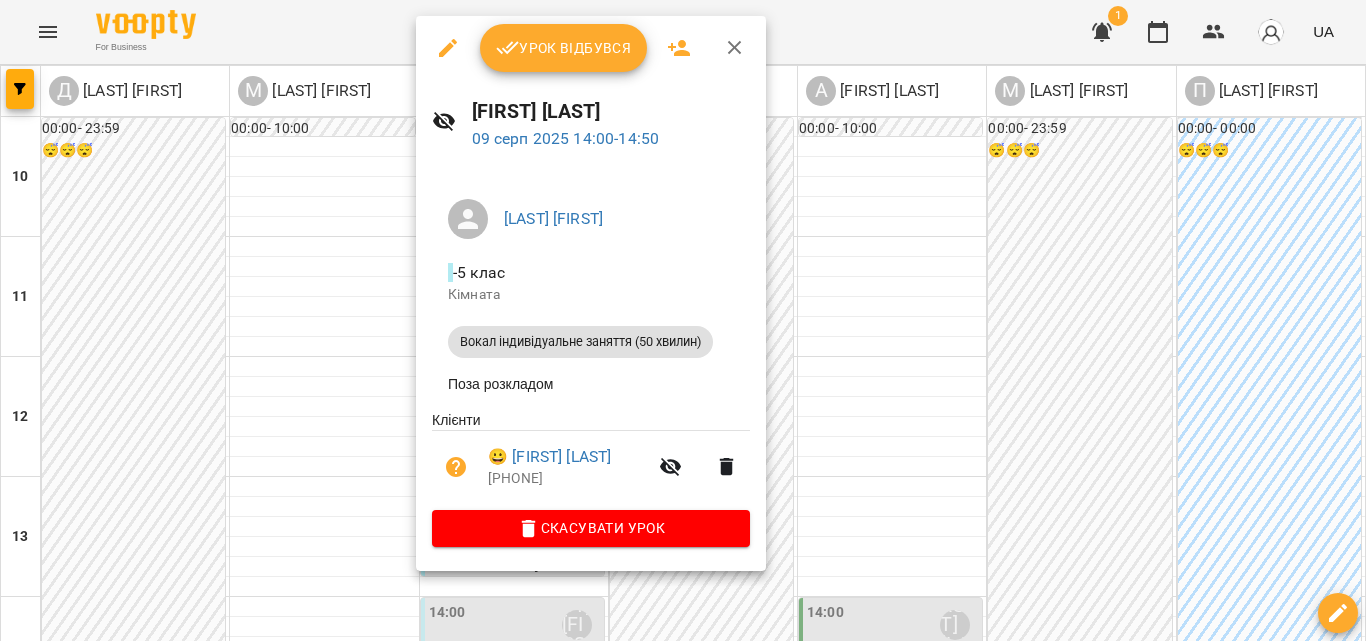 click 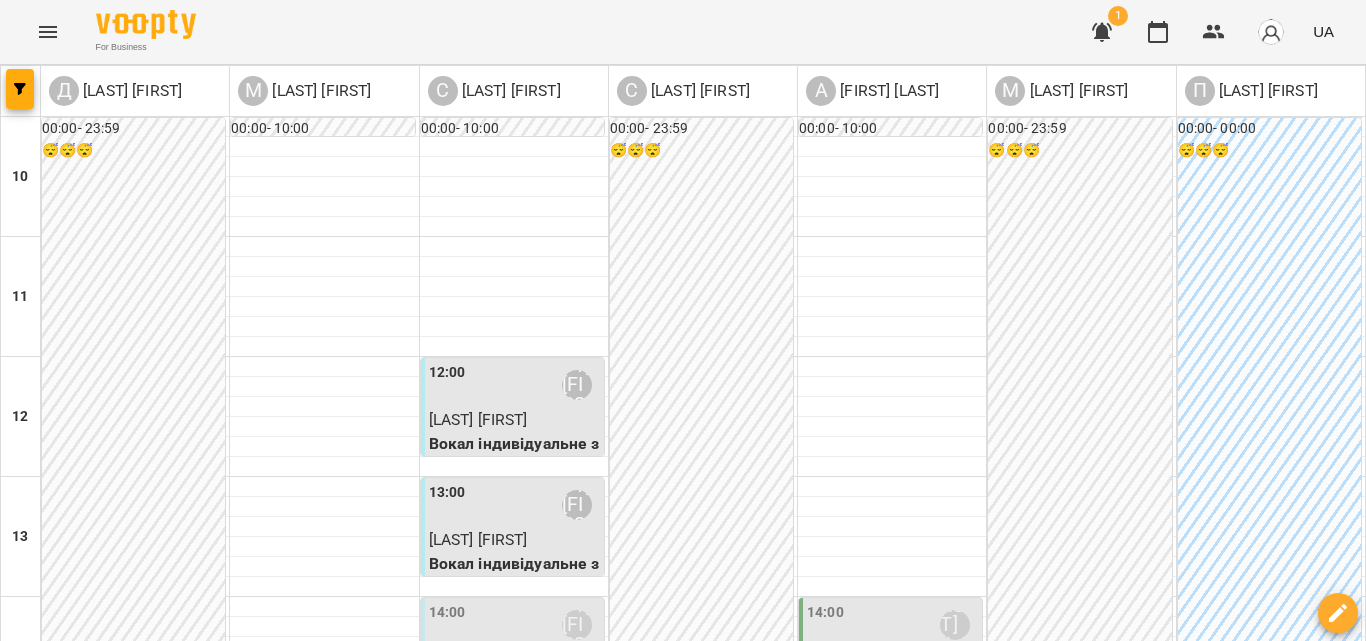 click at bounding box center (782, 1408) 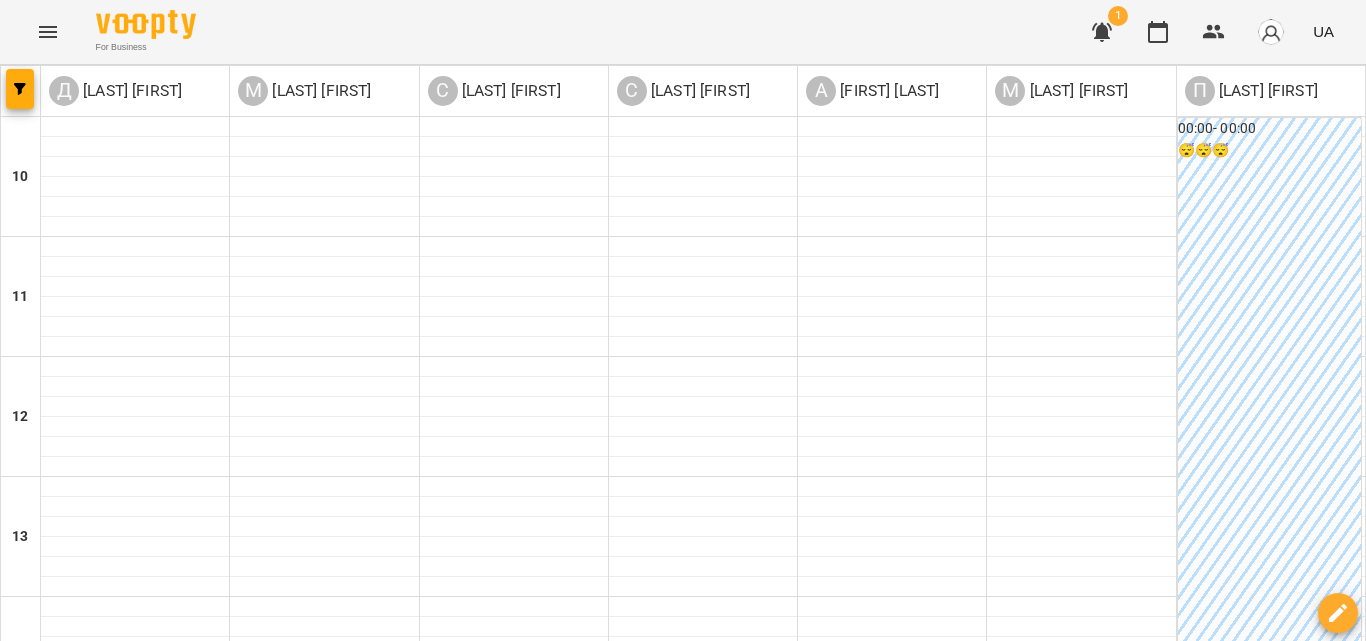 click on "**********" at bounding box center (683, 757) 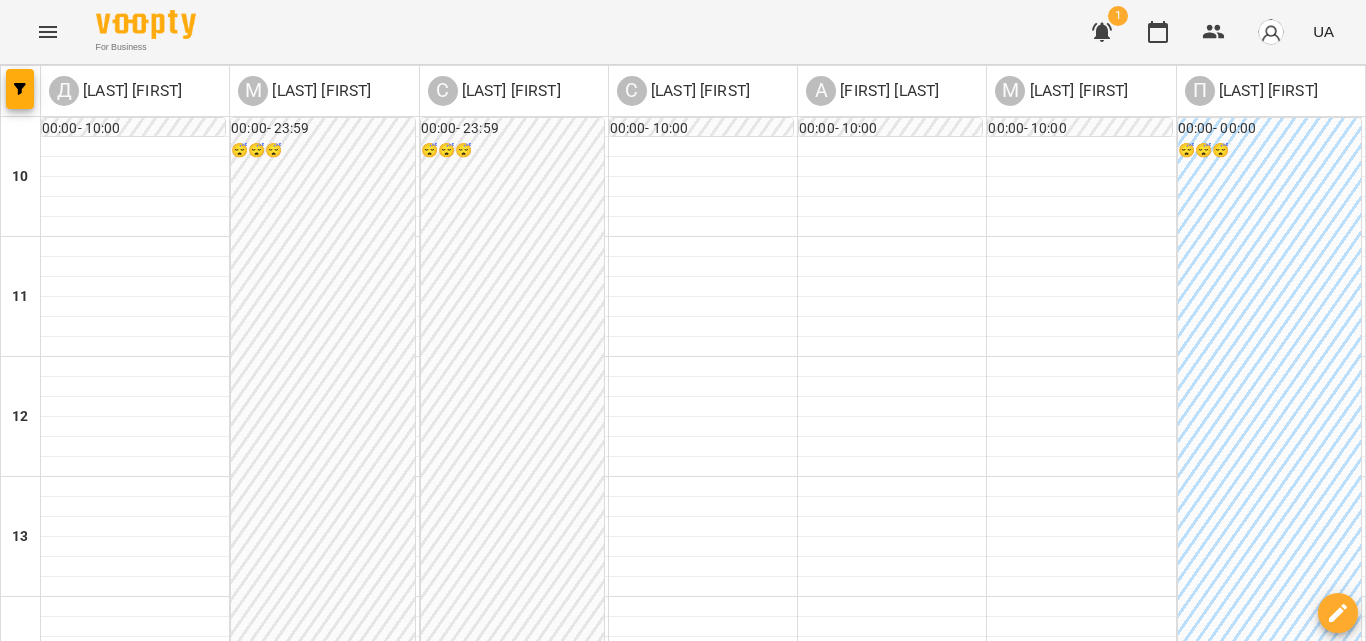click on "сб" at bounding box center [1326, 1343] 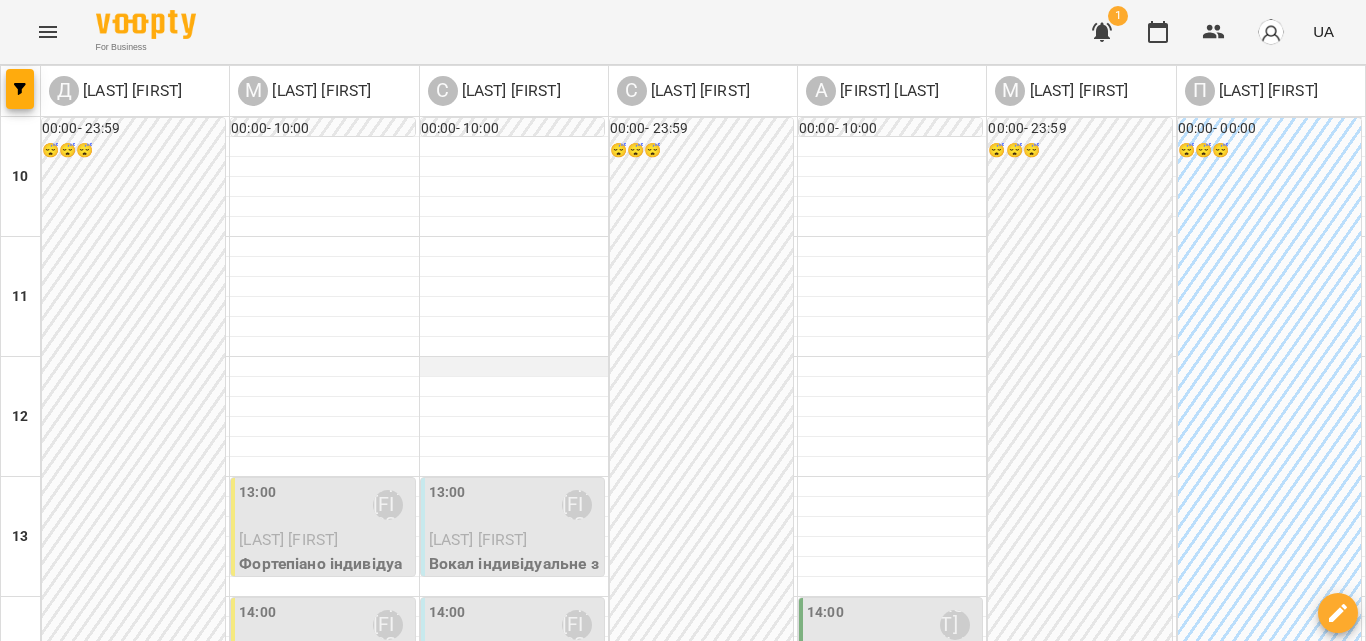 scroll, scrollTop: 300, scrollLeft: 0, axis: vertical 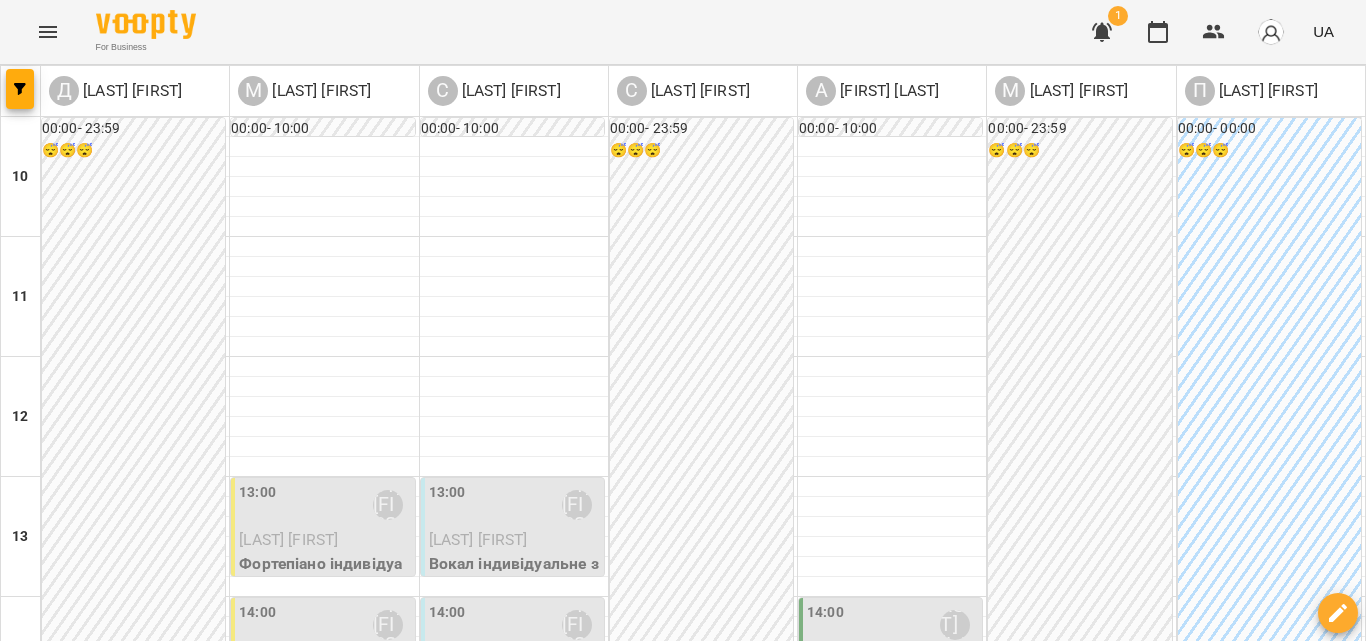 click on "[FIRST] [LAST]" at bounding box center [478, 659] 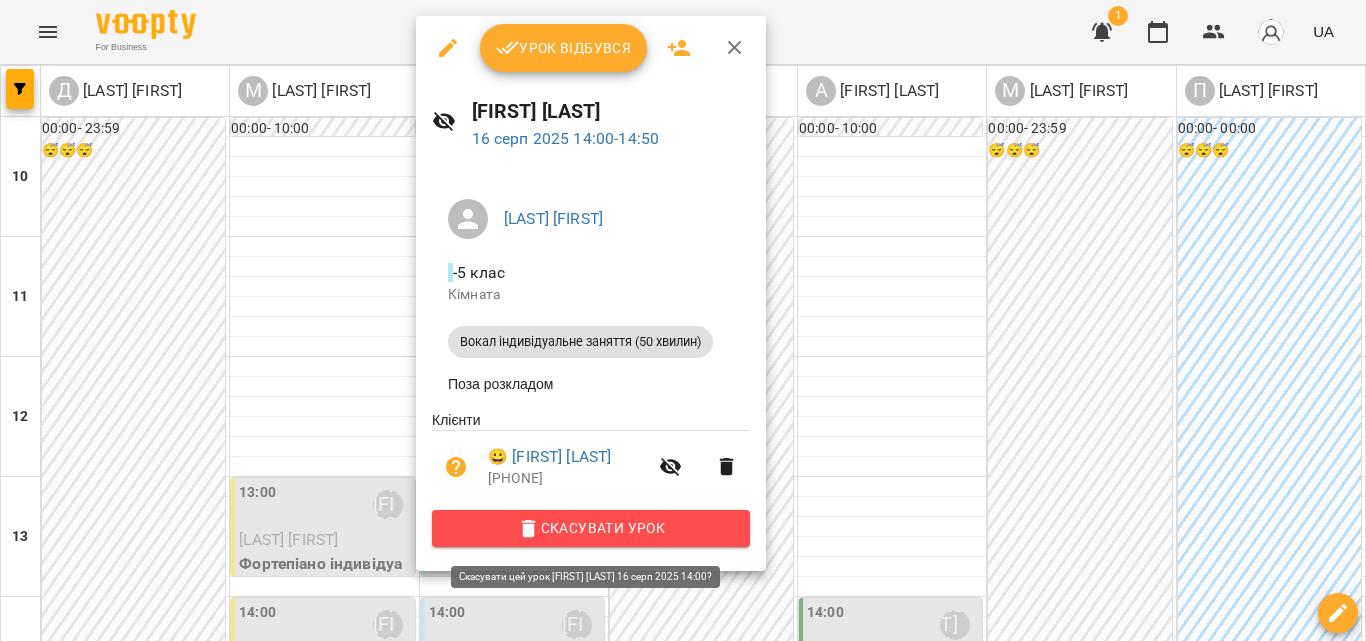 click on "Скасувати Урок" at bounding box center [591, 528] 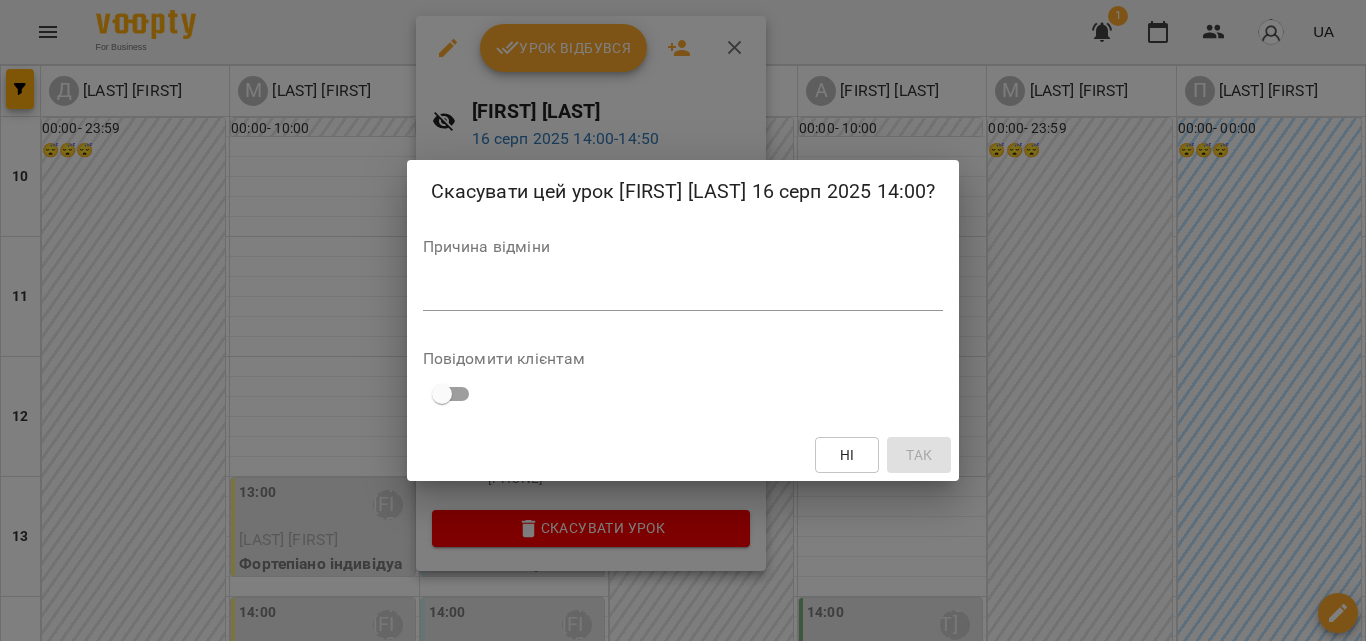 click on "*" at bounding box center (683, 295) 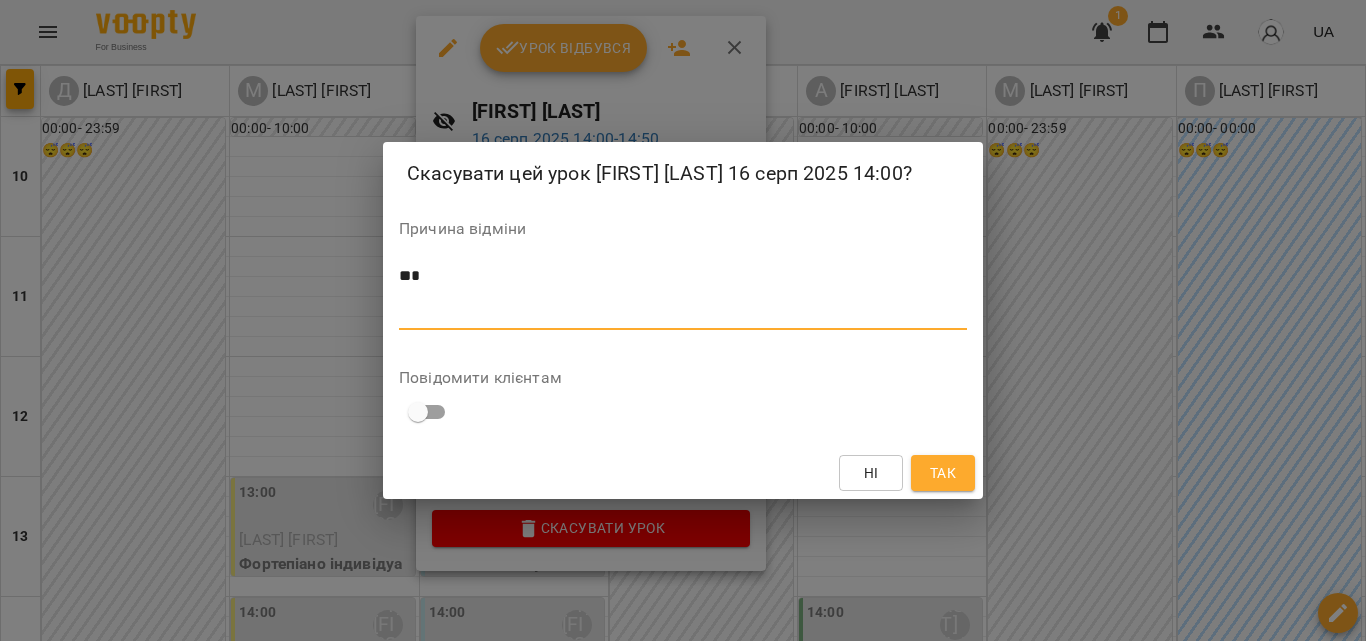 type on "*" 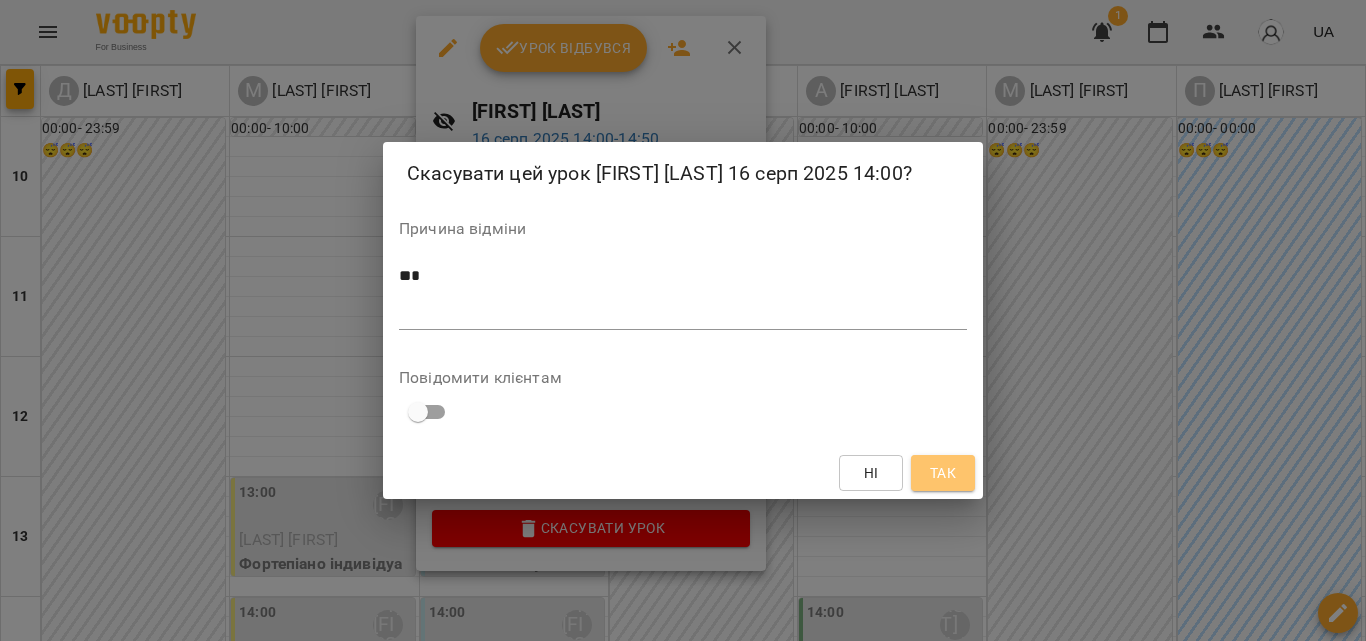 click on "Так" at bounding box center [943, 473] 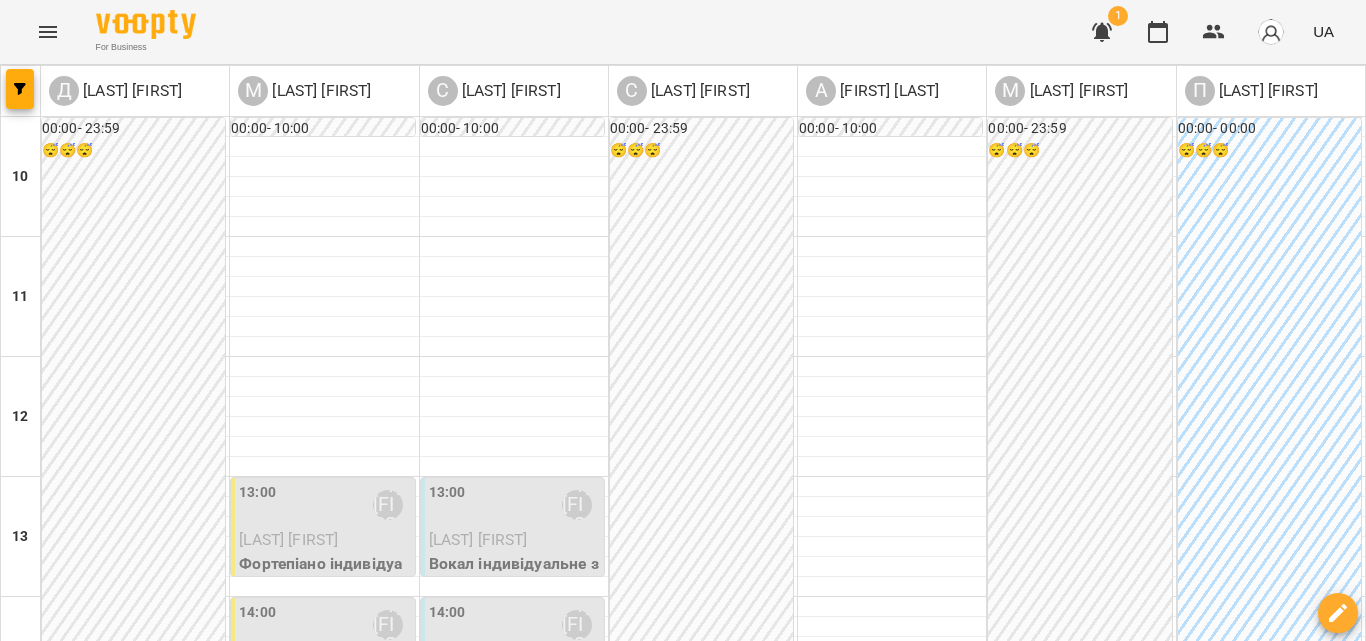 scroll, scrollTop: 300, scrollLeft: 0, axis: vertical 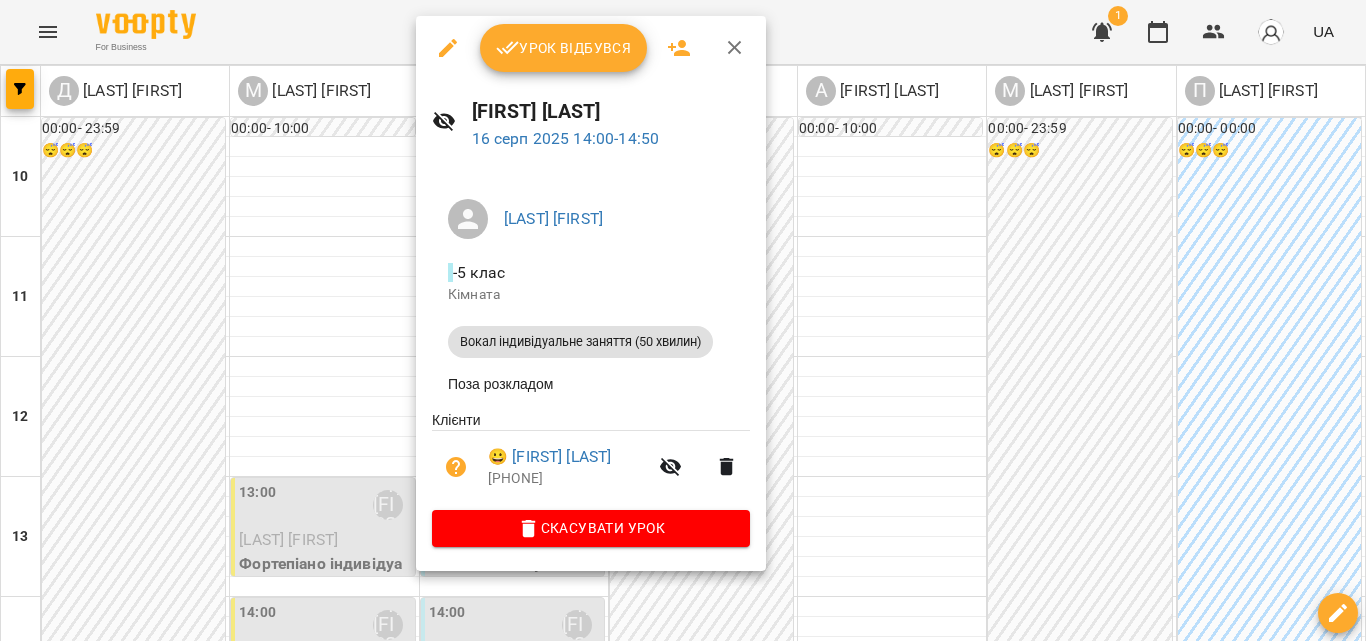 click on "Скасувати Урок" at bounding box center (591, 528) 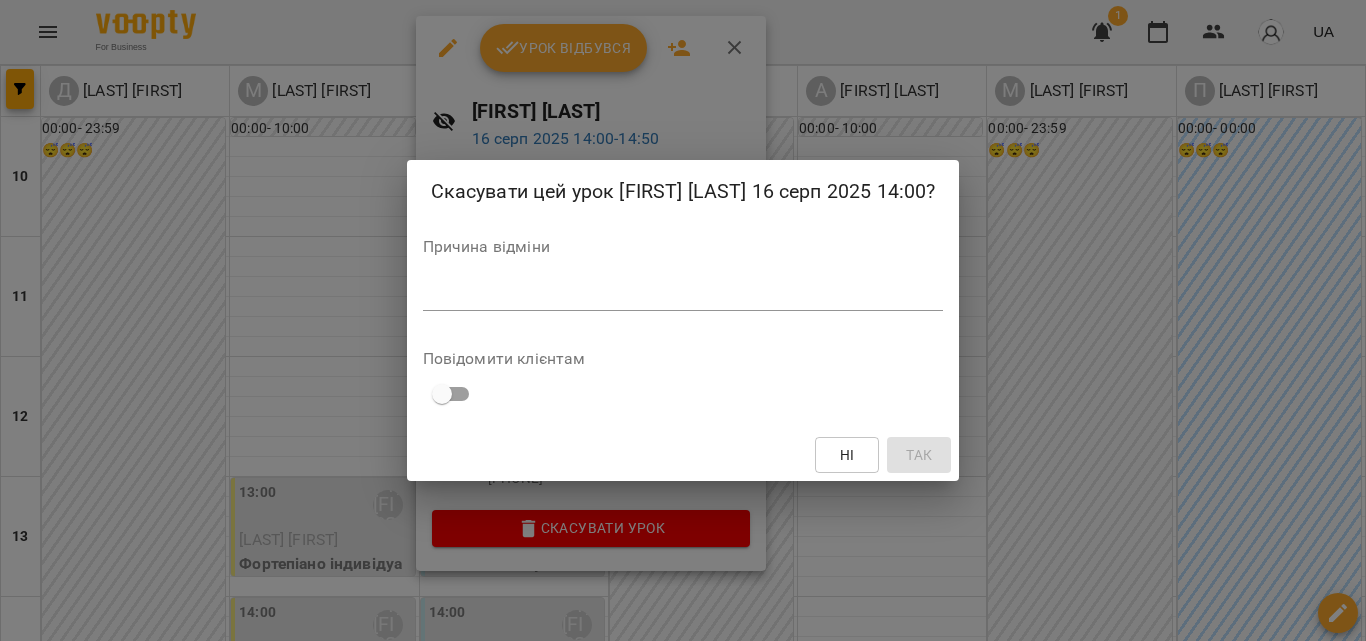 click at bounding box center (683, 294) 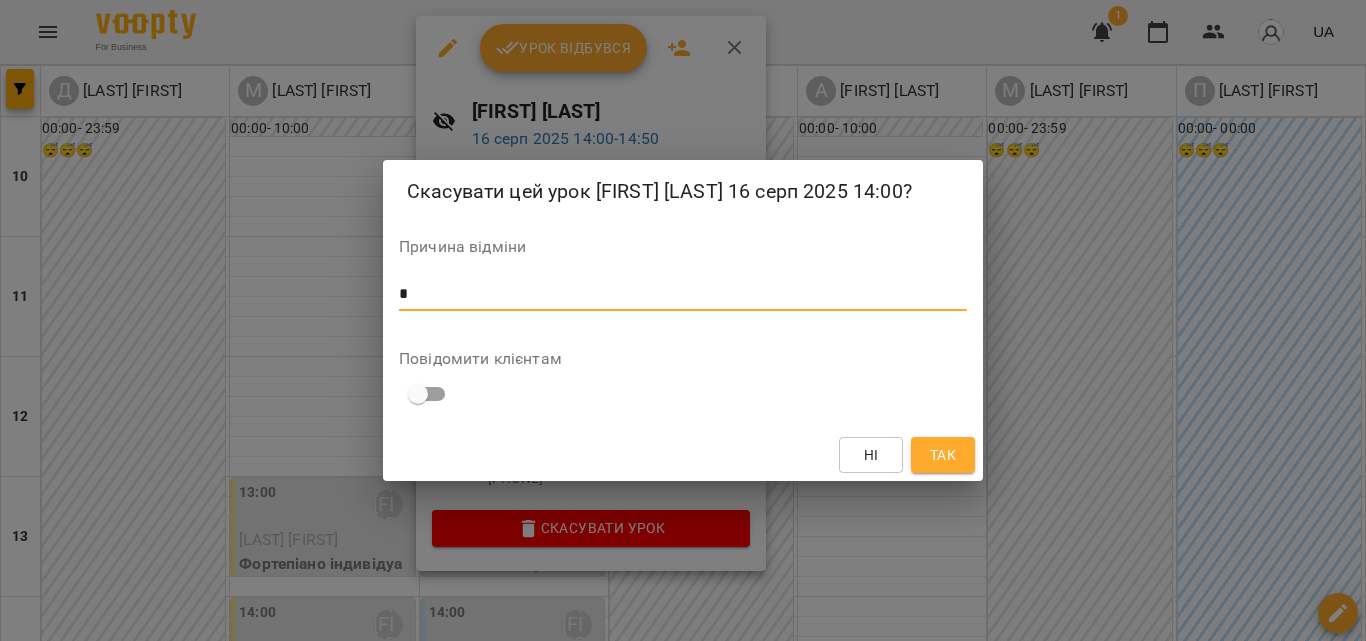 type on "*" 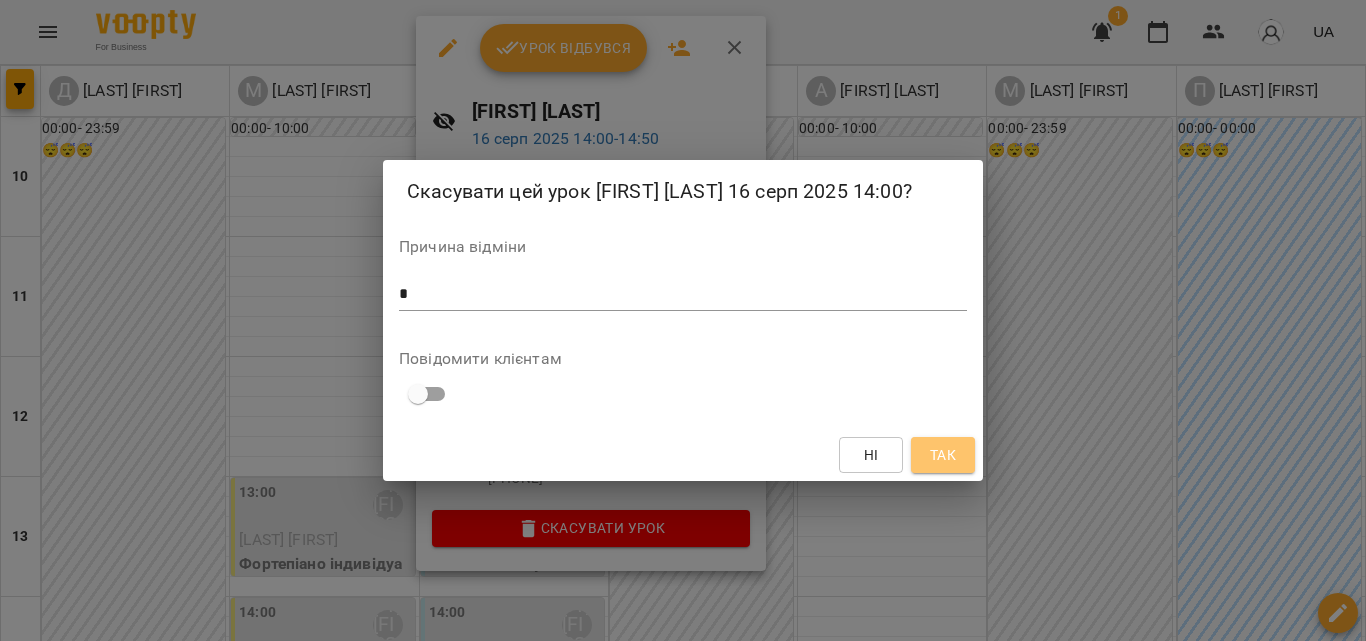 click on "Так" at bounding box center (943, 455) 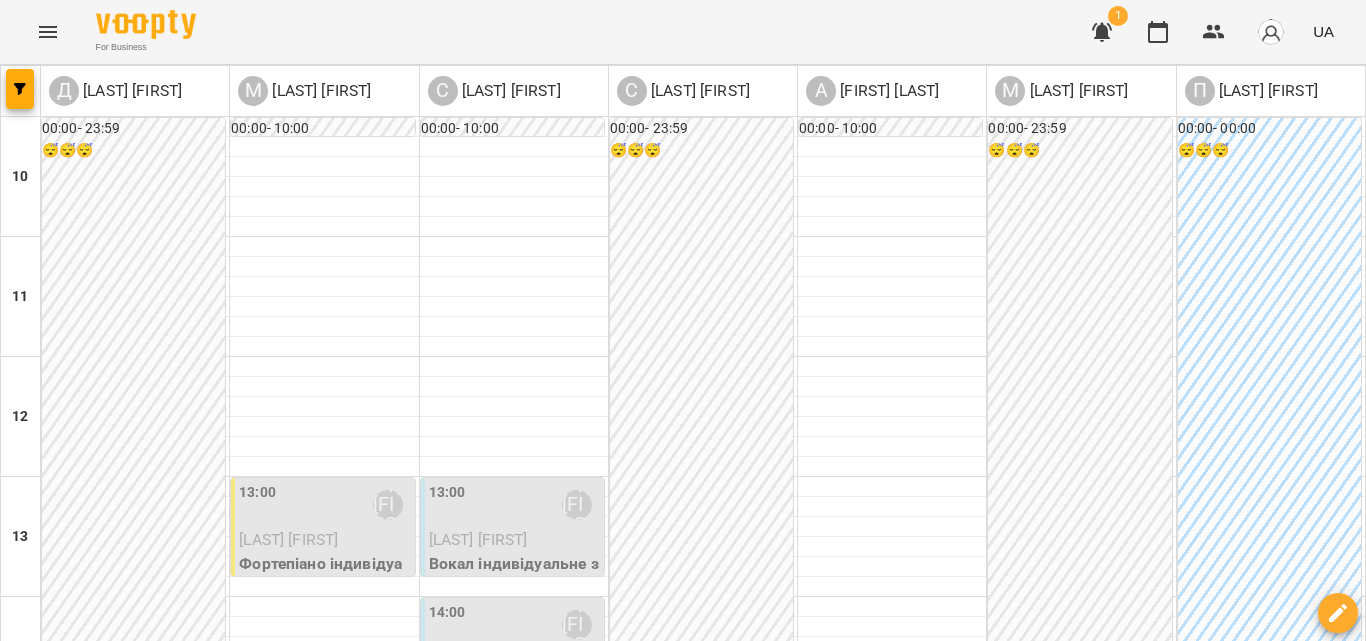 scroll, scrollTop: 400, scrollLeft: 0, axis: vertical 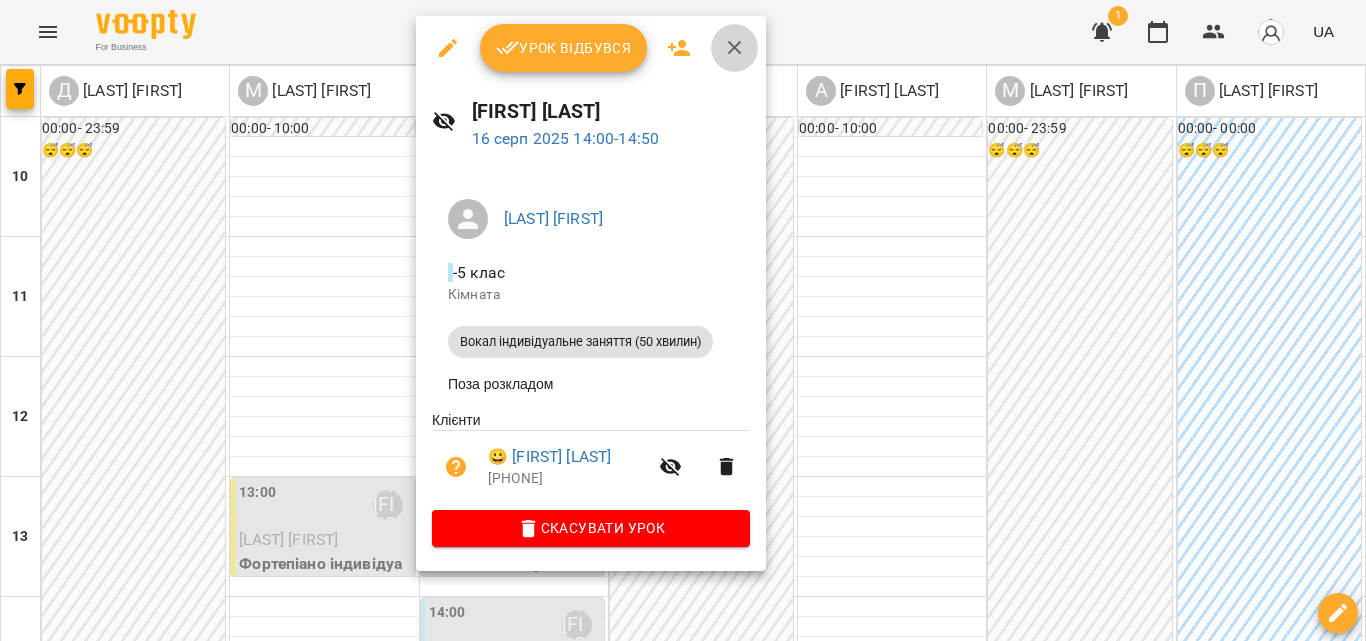 click at bounding box center [735, 48] 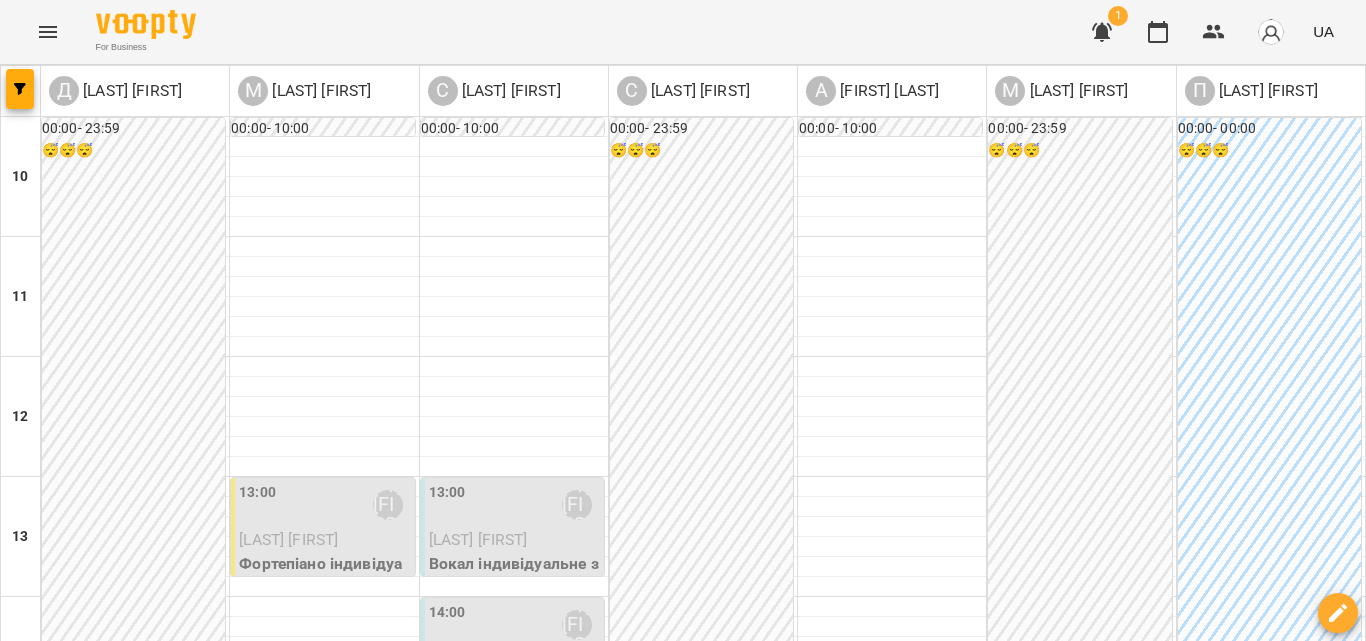 click on "Д   [LAST] [FIRST] М   [LAST] [FIRST] С   [LAST] [FIRST] С   [LAST] [FIRST] А   [LAST] [FIRST] М   [LAST] [FIRST] П   [LAST] [FIRST] 10 11 12 13 14 15 16 17 18 19 00:00 -   23:59 😴😴😴 00:00 -   10:00 😴😴😴 13:00 [LAST] [FIRST] [LAST] [FIRST] Фортепіано індивідуальне заняття (50 хвилин) 17:00 [LAST] [FIRST] [LAST] [FIRST] Фортепіано індивідуальне заняття (50 хвилин) 20:00 -   23:59 😴😴😴 00:00 -   10:00 😴😴😴 13:00 [LAST] [FIRST] [LAST] [FIRST] Вокал індивідуальне заняття (50 хвилин) 14:00 [LAST] [FIRST] [LAST] [FIRST] Вокал індивідуальне заняття (50 хвилин) 15:00 -" at bounding box center (683, 691) 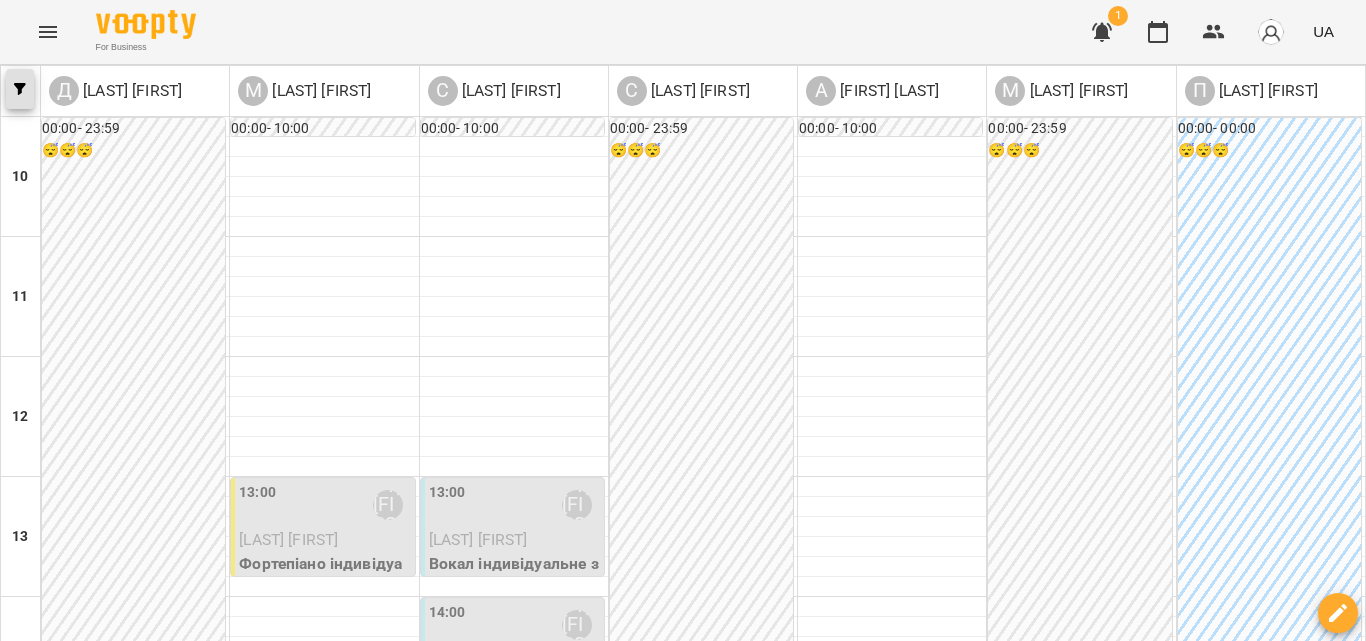 click 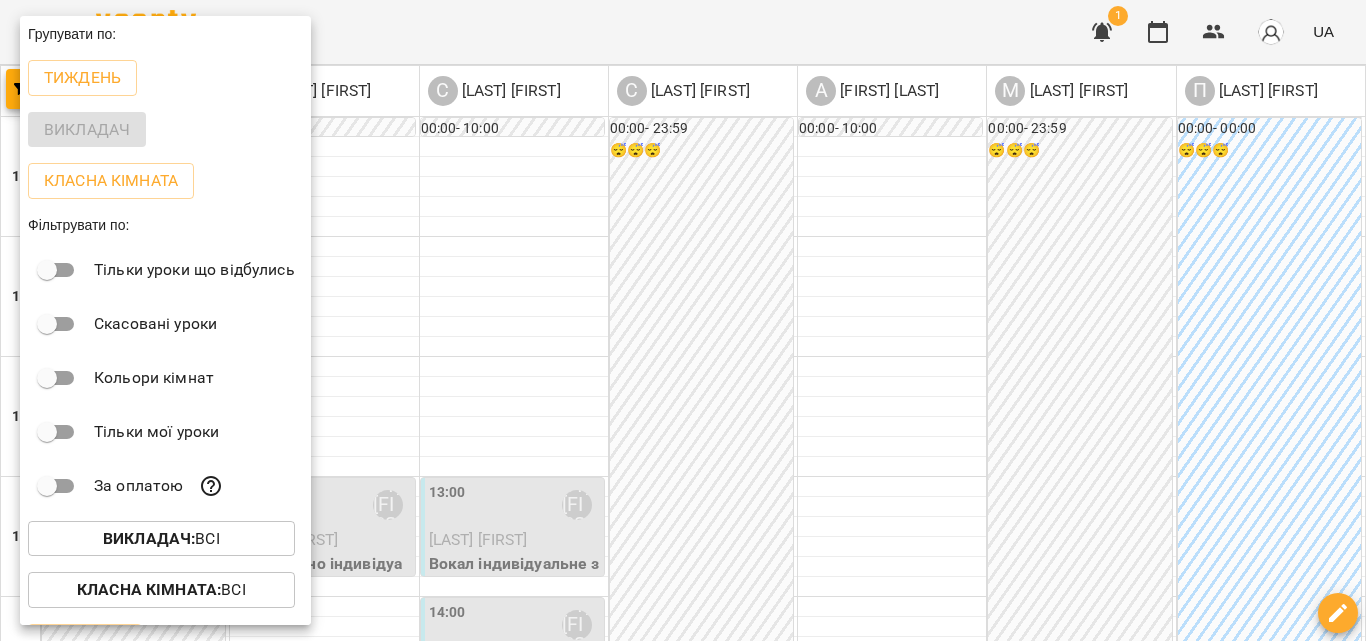 click on "Скасовані уроки" at bounding box center [165, 324] 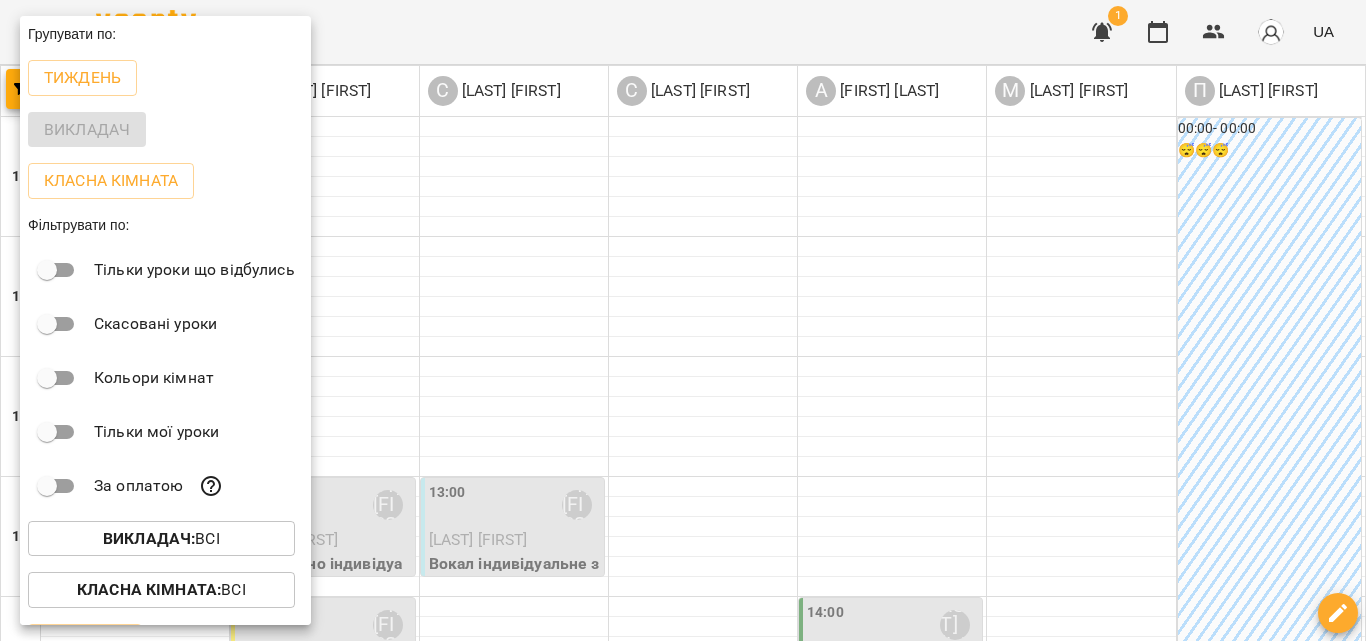 click at bounding box center [683, 320] 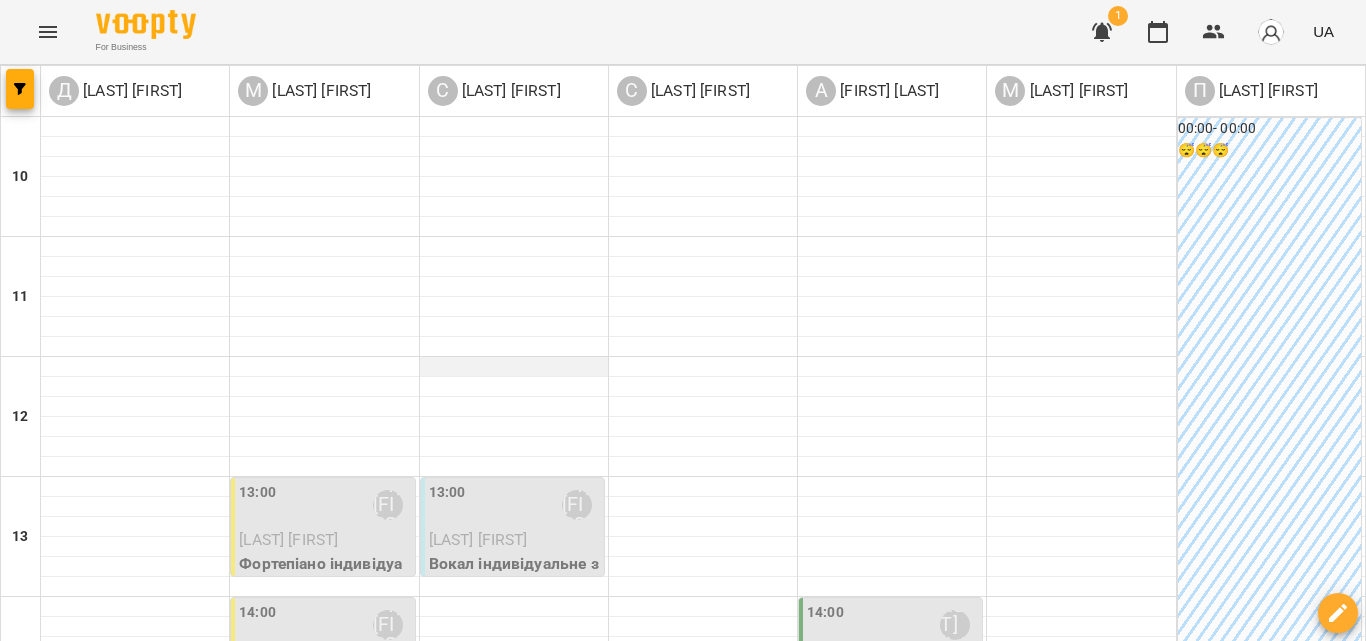 scroll, scrollTop: 400, scrollLeft: 0, axis: vertical 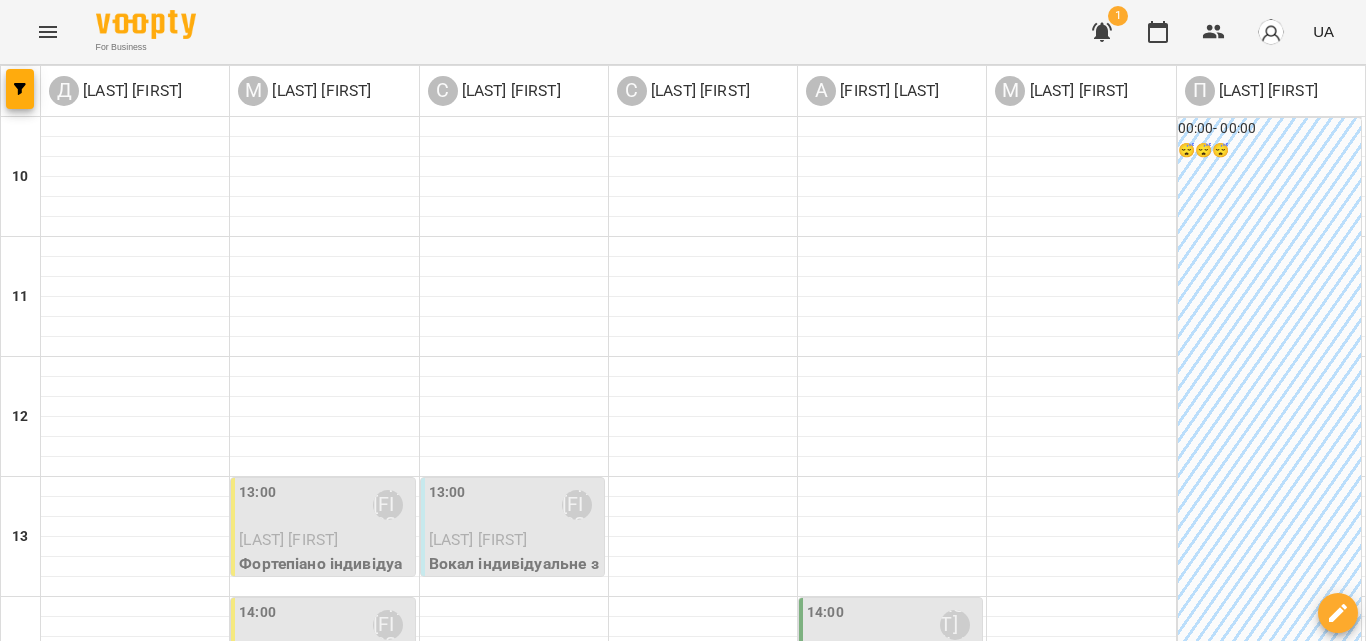 click at bounding box center (583, 1408) 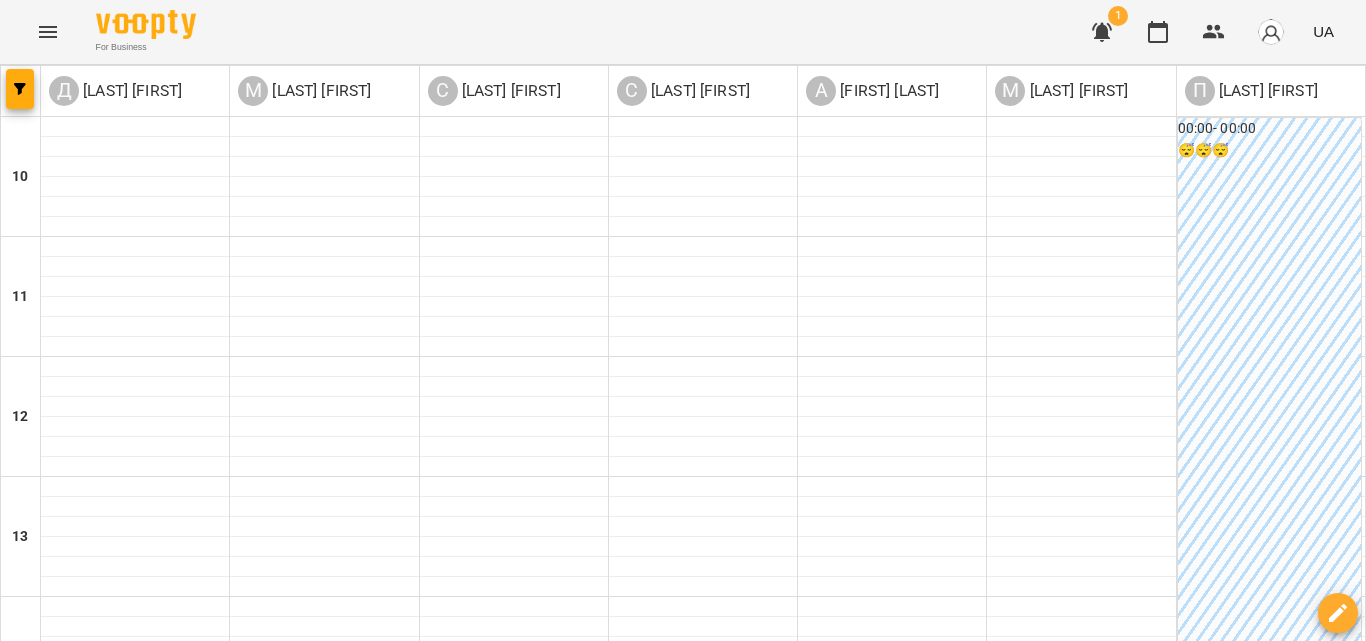 click on "**********" at bounding box center (683, 757) 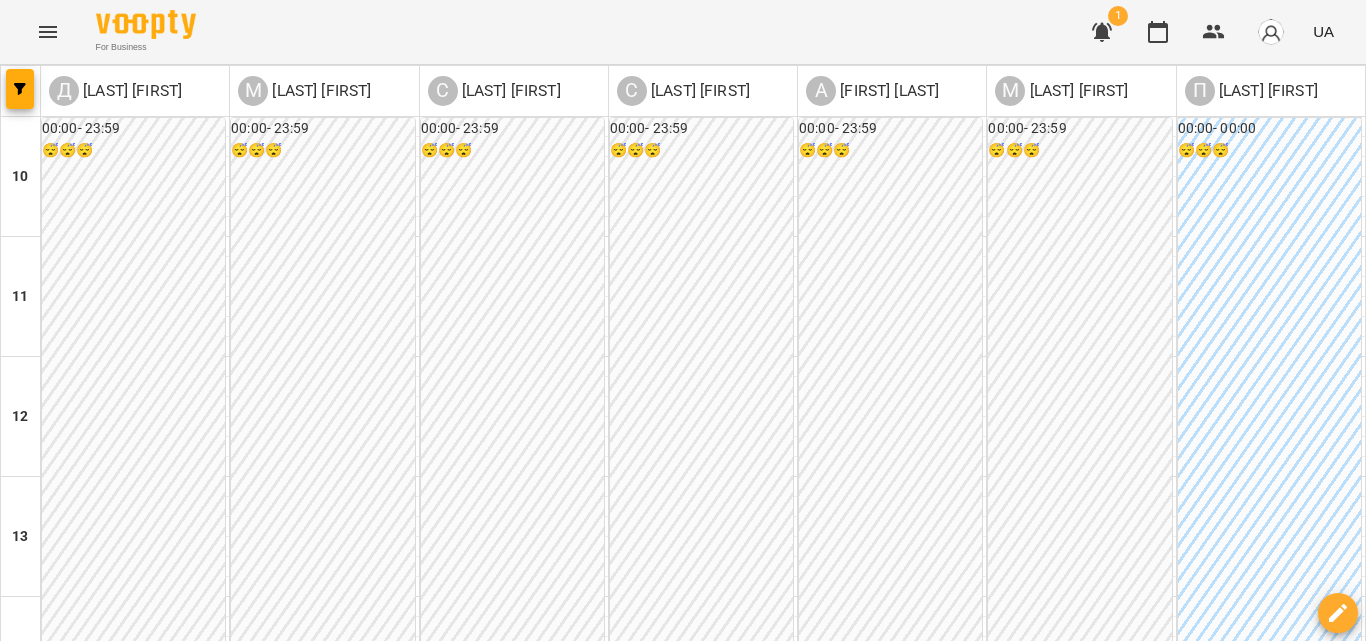 click on "сб" at bounding box center [1326, 1343] 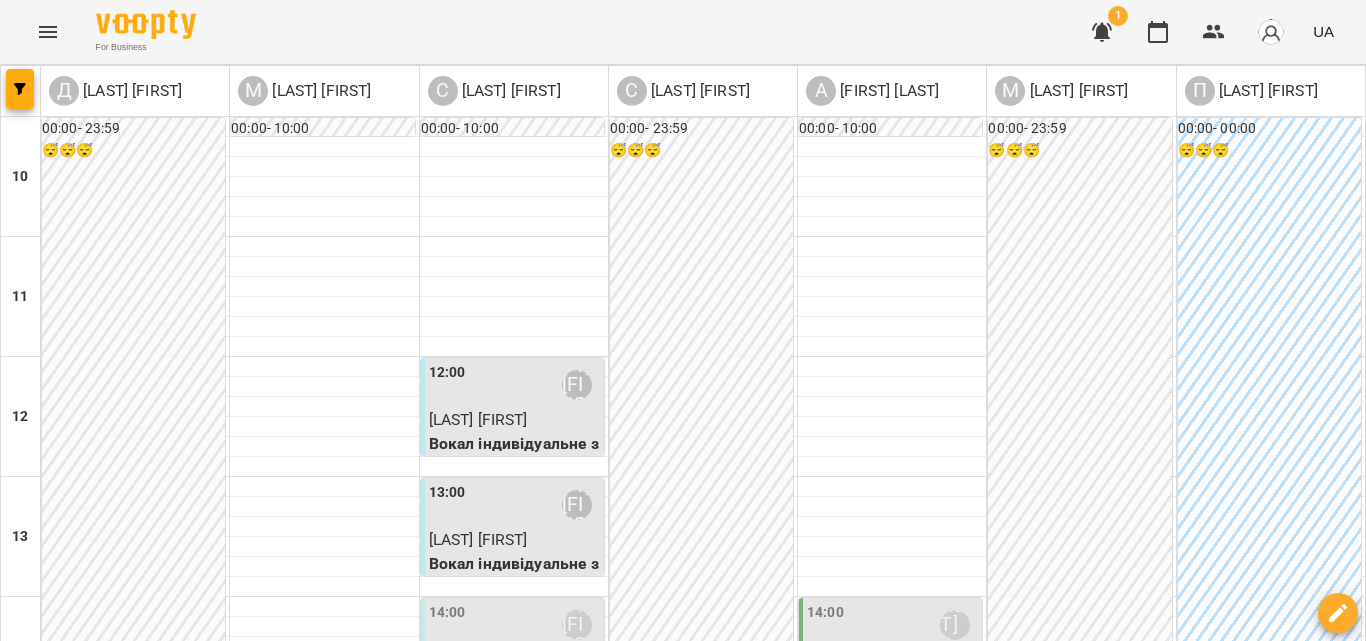 scroll, scrollTop: 300, scrollLeft: 0, axis: vertical 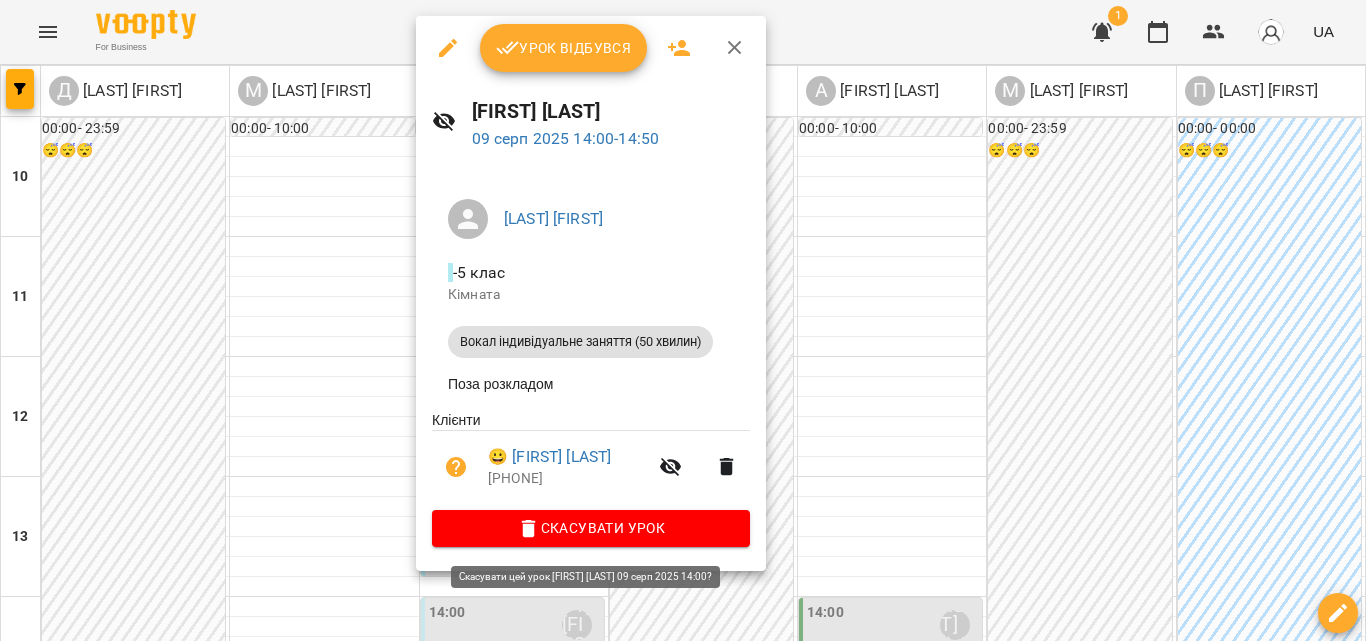 click on "Скасувати Урок" at bounding box center [591, 528] 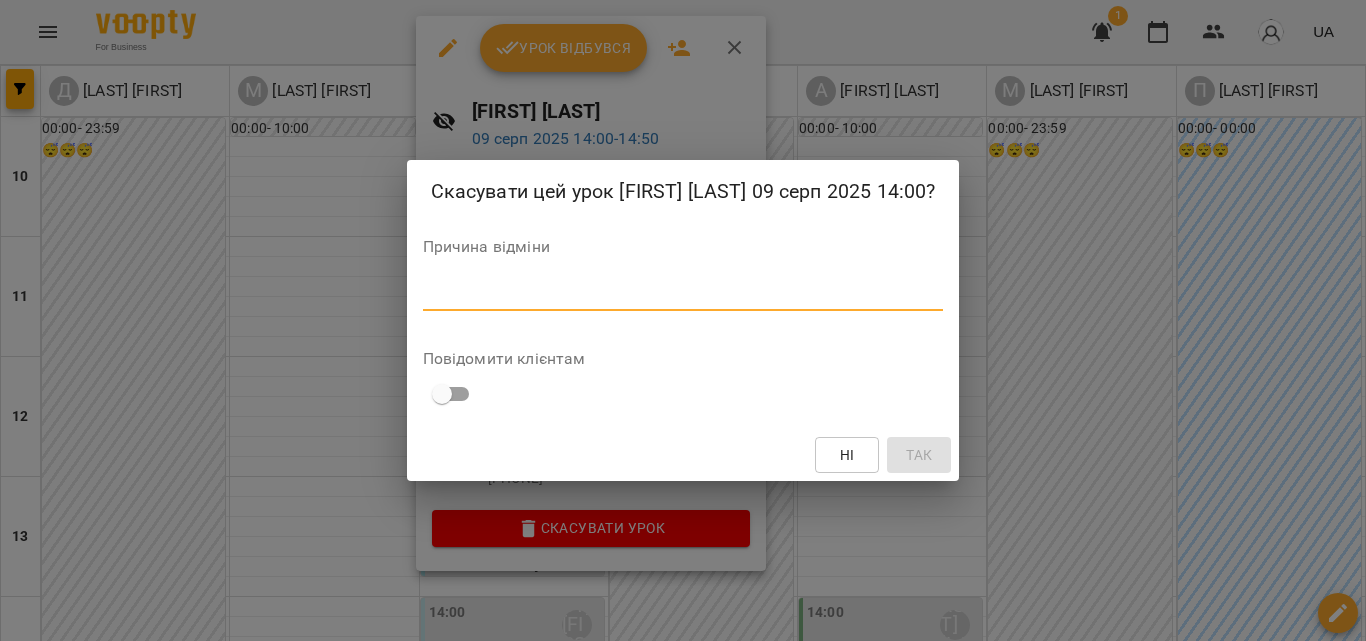 click at bounding box center (683, 294) 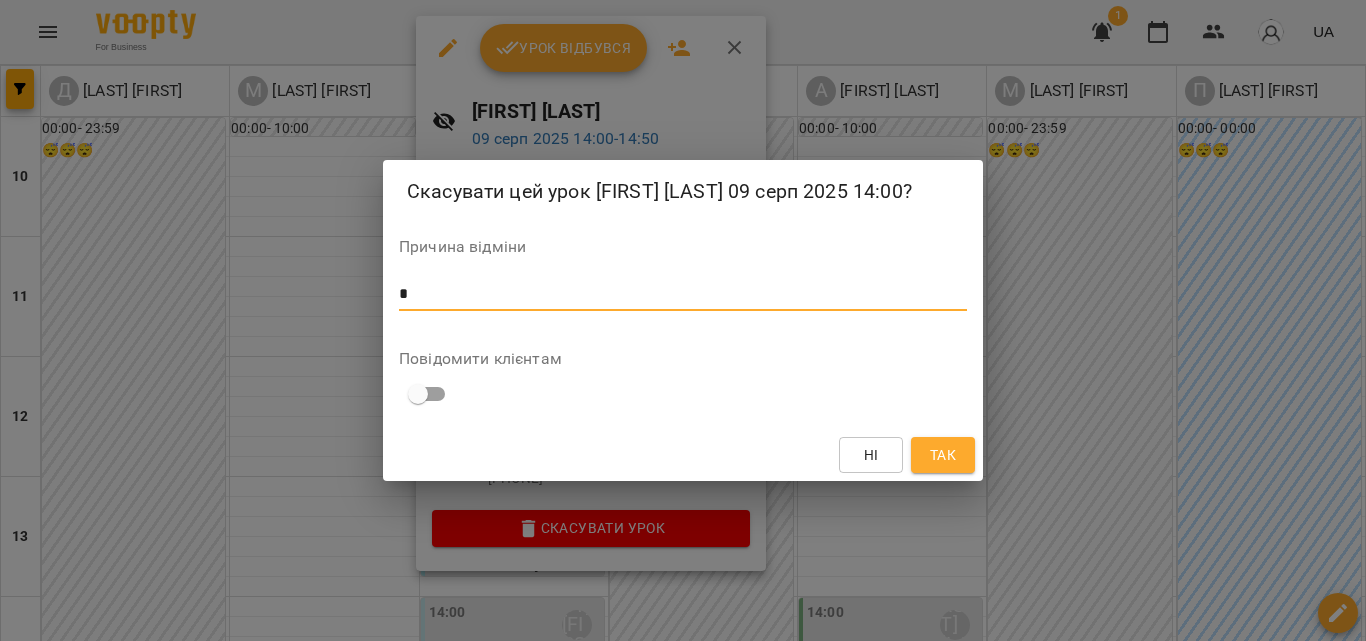 type on "*" 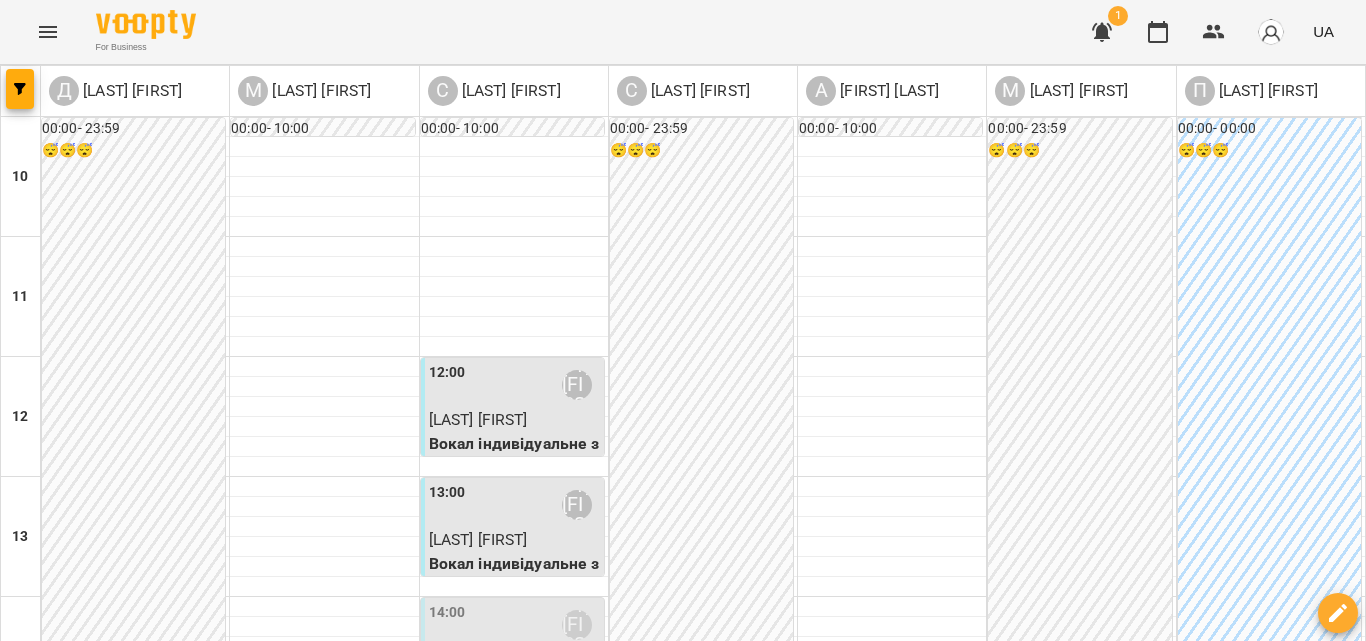 scroll, scrollTop: 300, scrollLeft: 0, axis: vertical 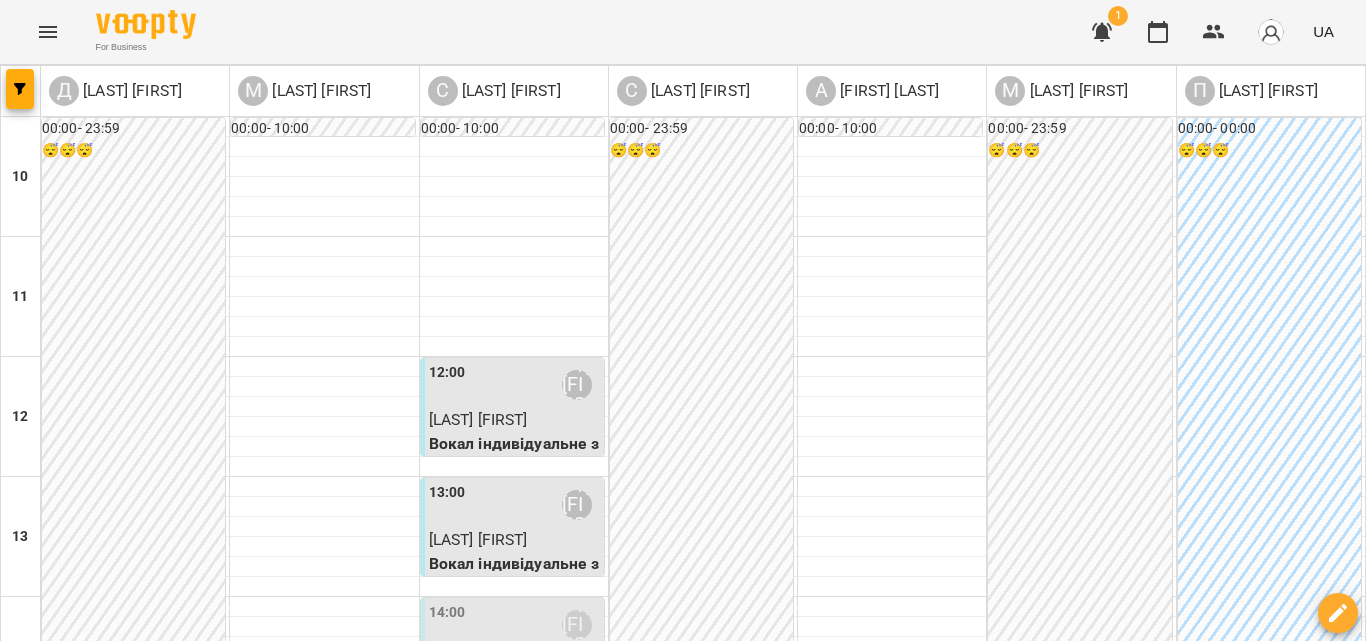 click on "09 серп" at bounding box center [1237, 1362] 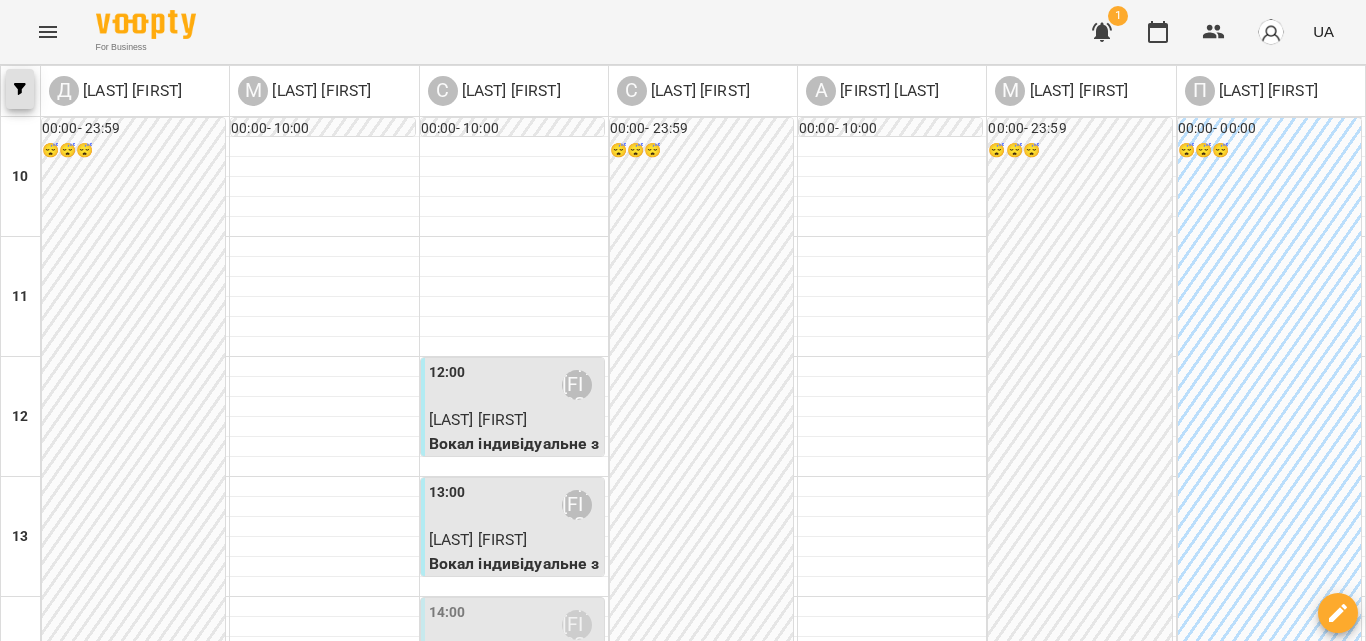 click 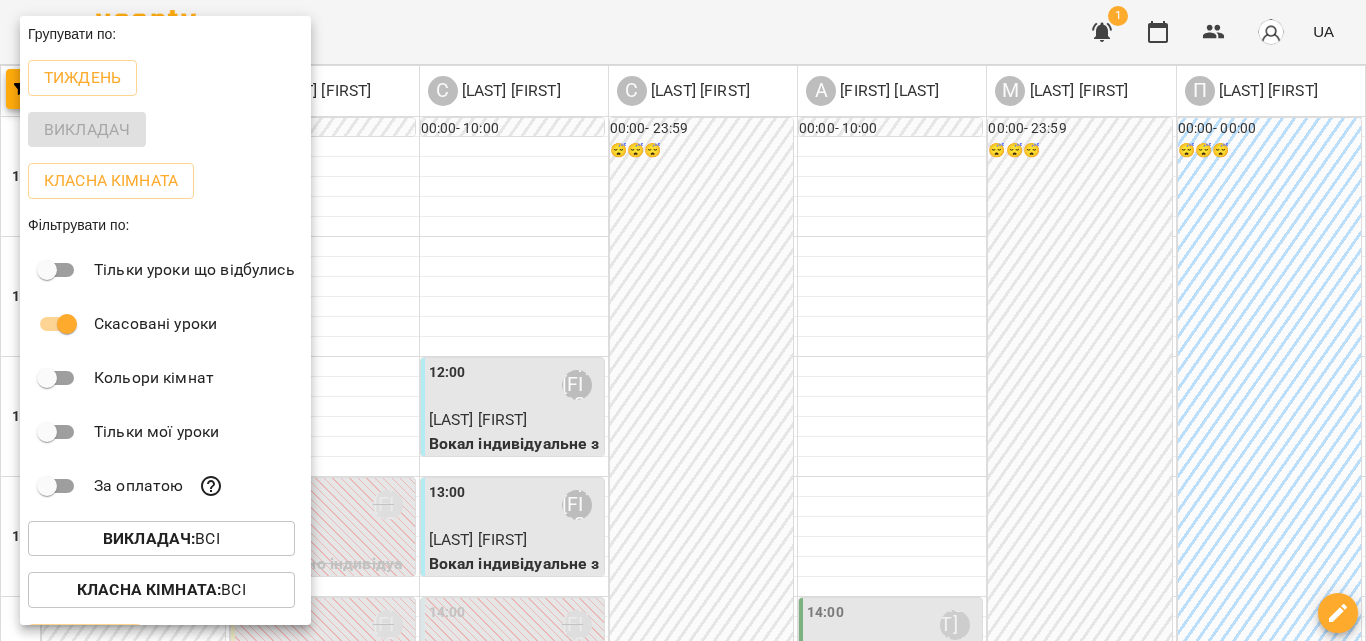 click at bounding box center [683, 320] 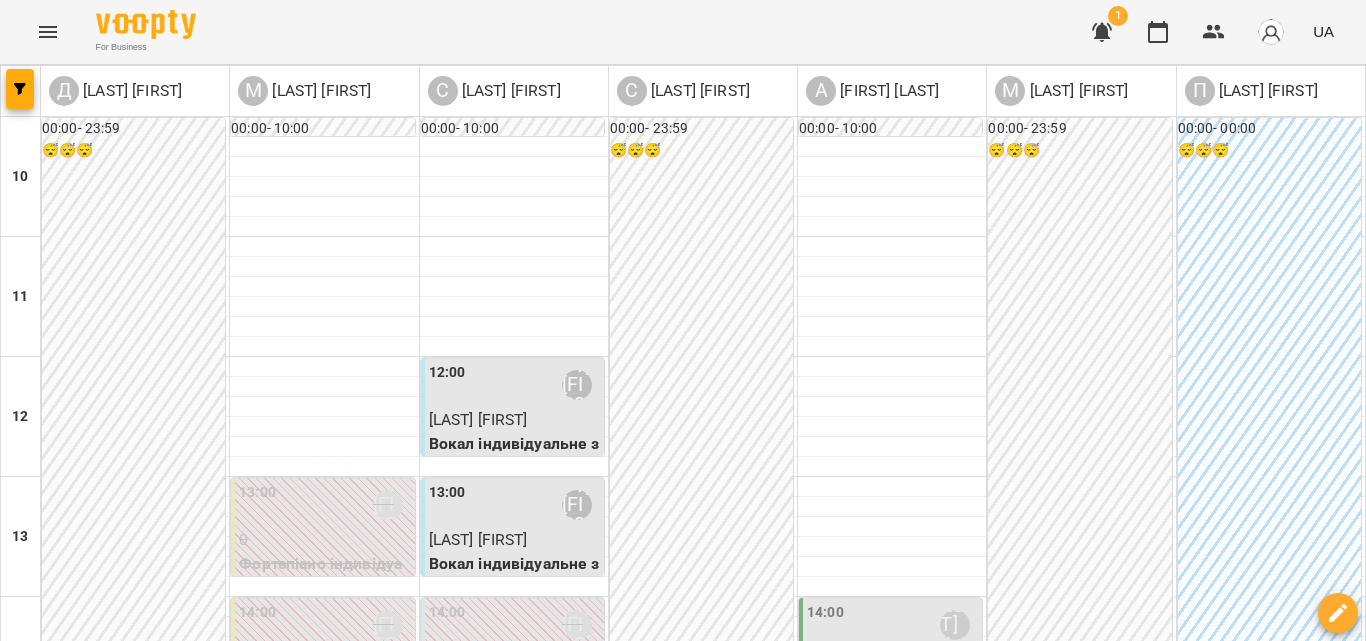 scroll, scrollTop: 300, scrollLeft: 0, axis: vertical 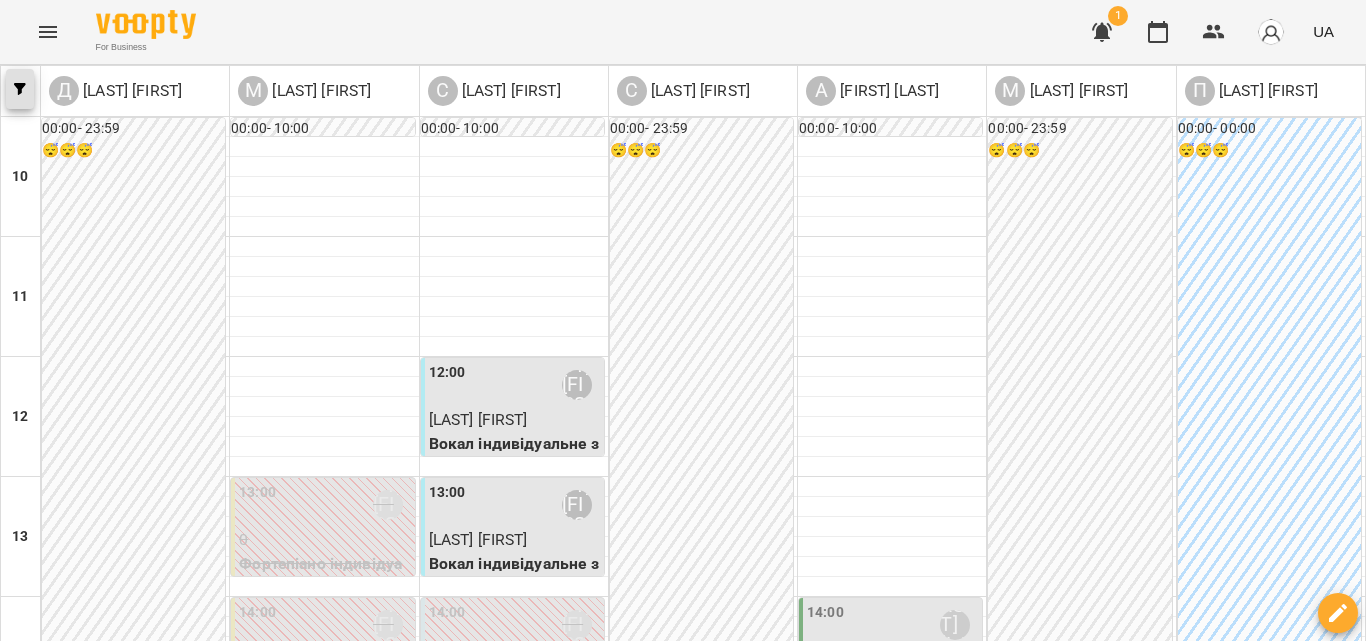 click at bounding box center [20, 89] 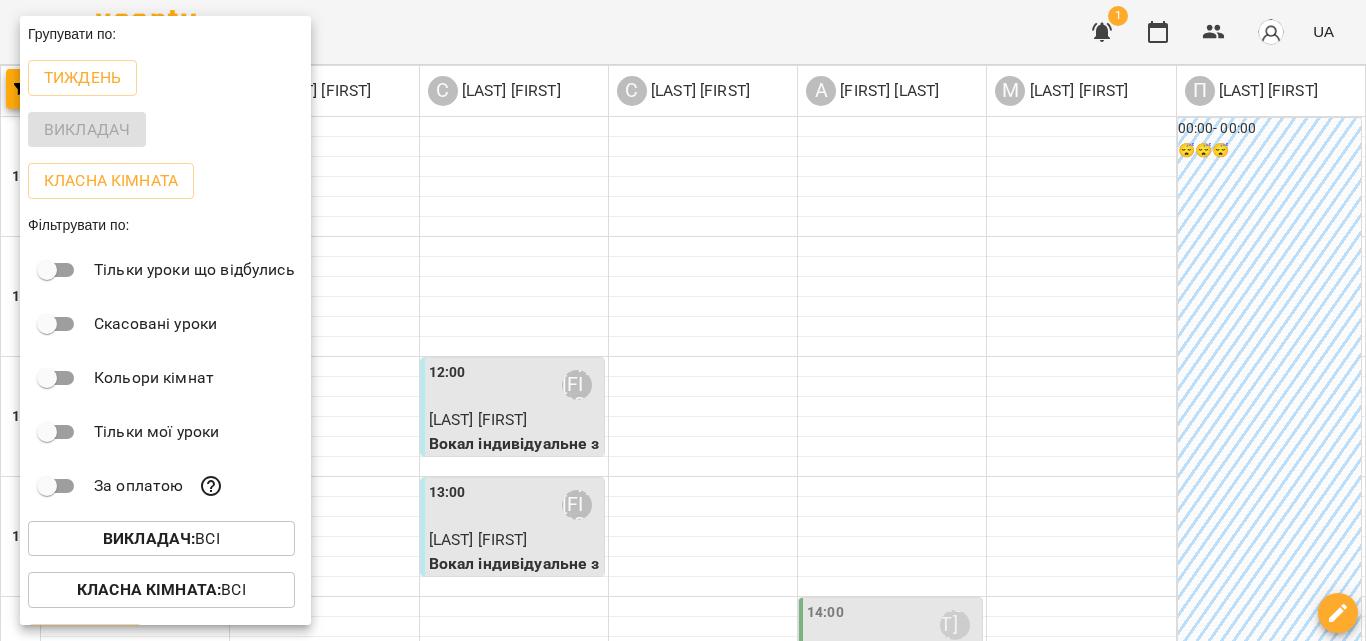 click at bounding box center [683, 320] 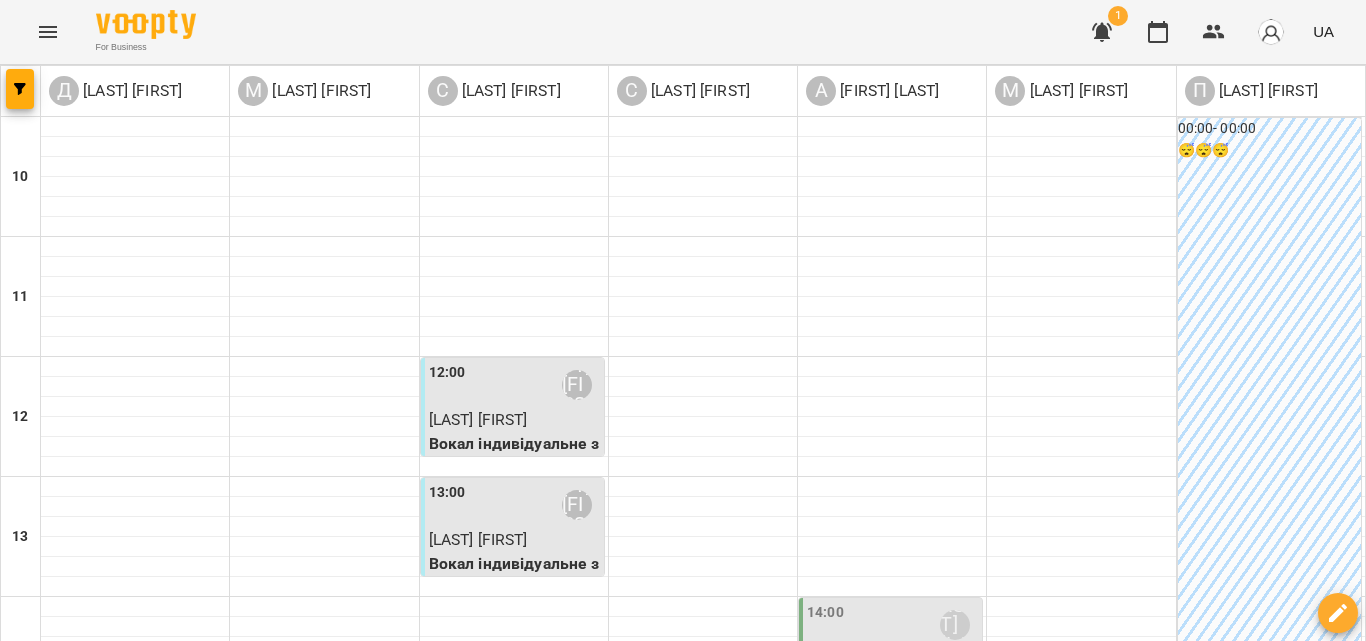scroll, scrollTop: 400, scrollLeft: 0, axis: vertical 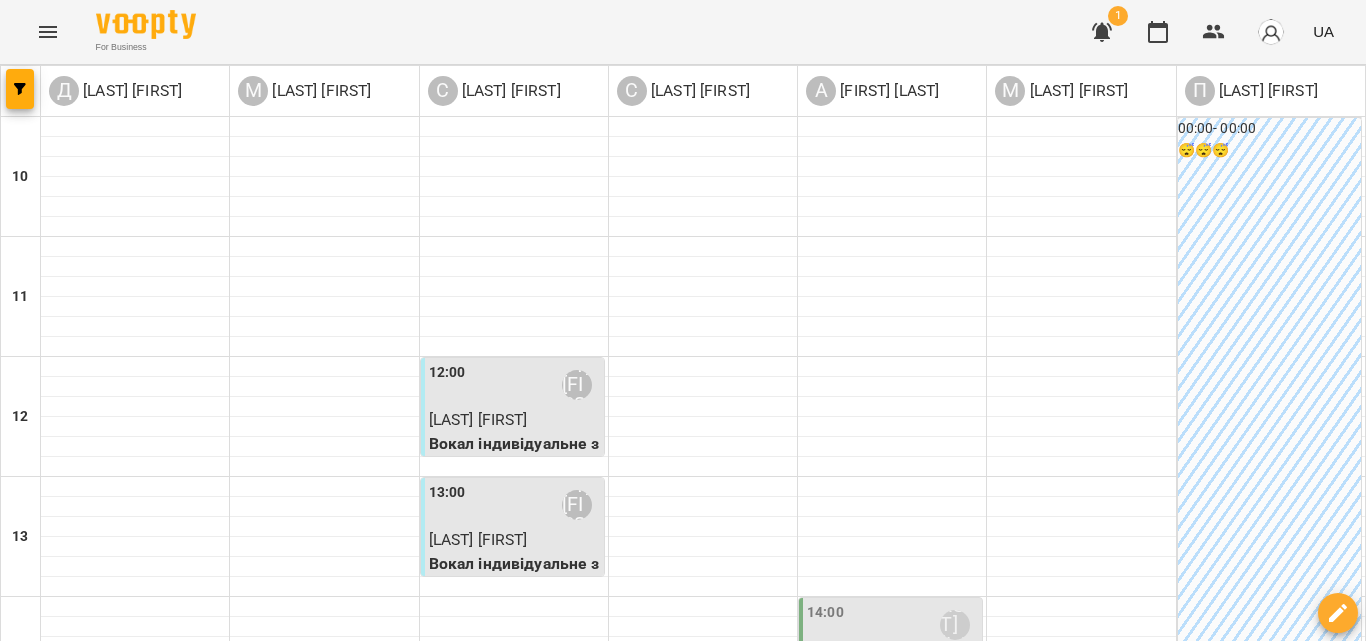 click on "14:00 [LAST] [FIRST]" at bounding box center [892, 625] 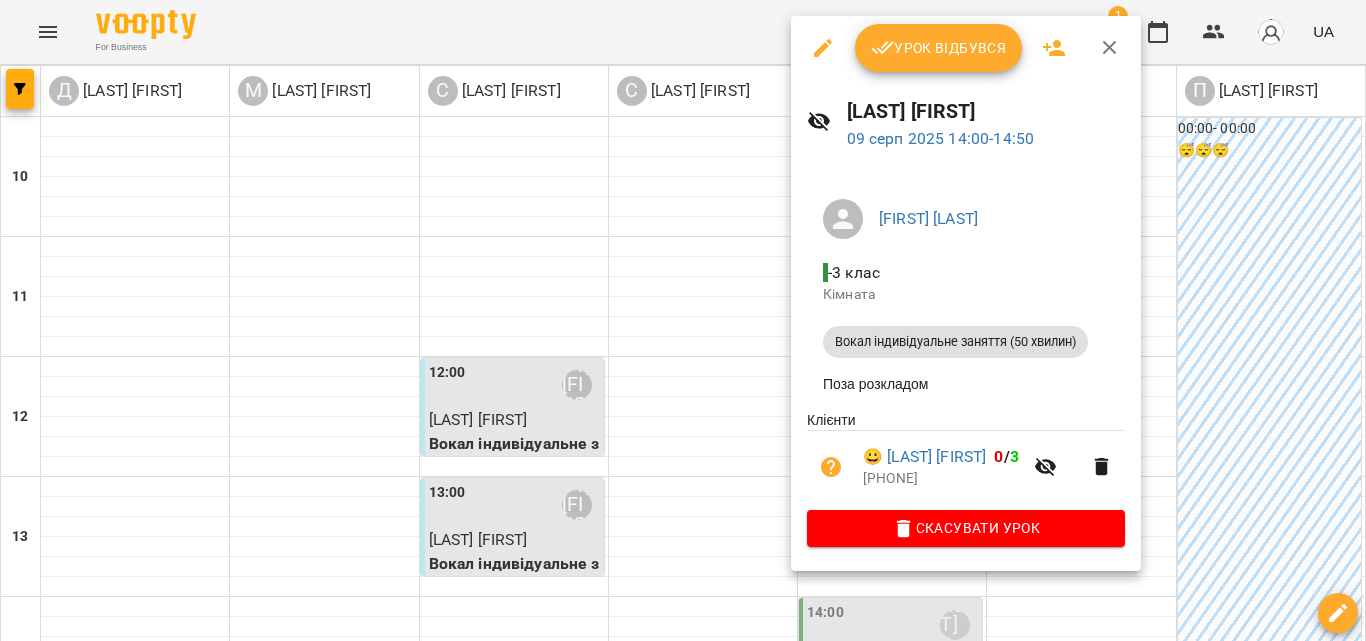 click on "Урок відбувся" at bounding box center [939, 48] 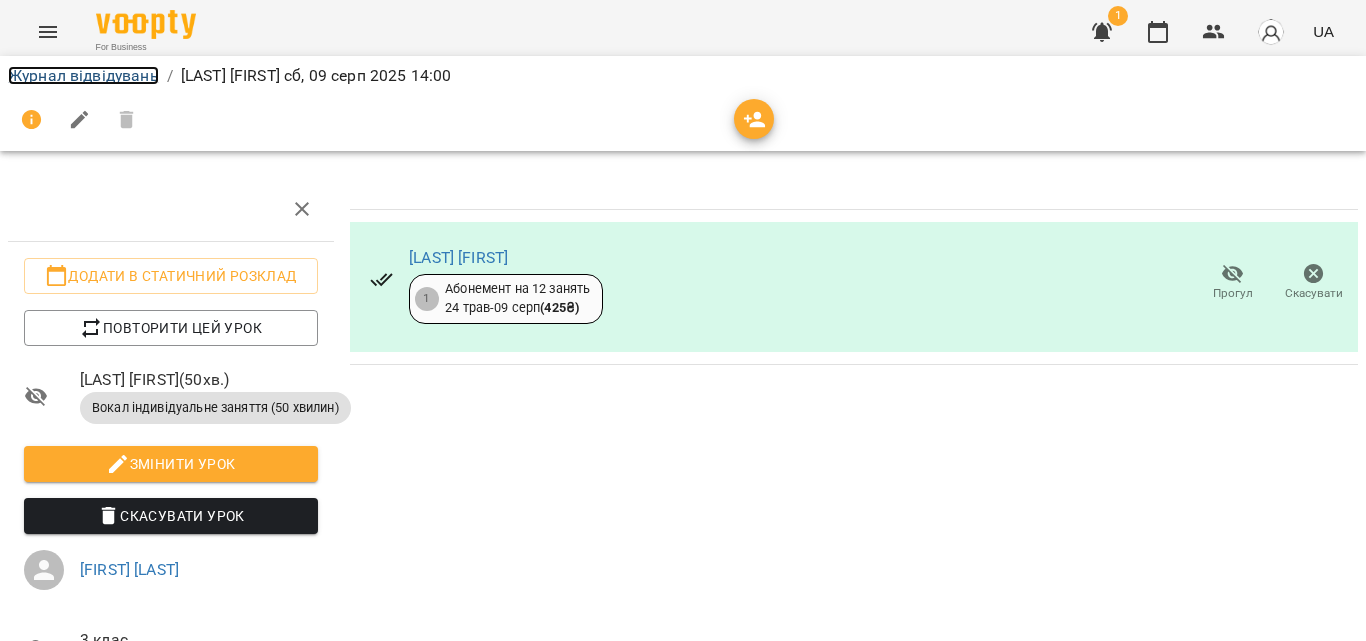 click on "Журнал відвідувань" at bounding box center (83, 75) 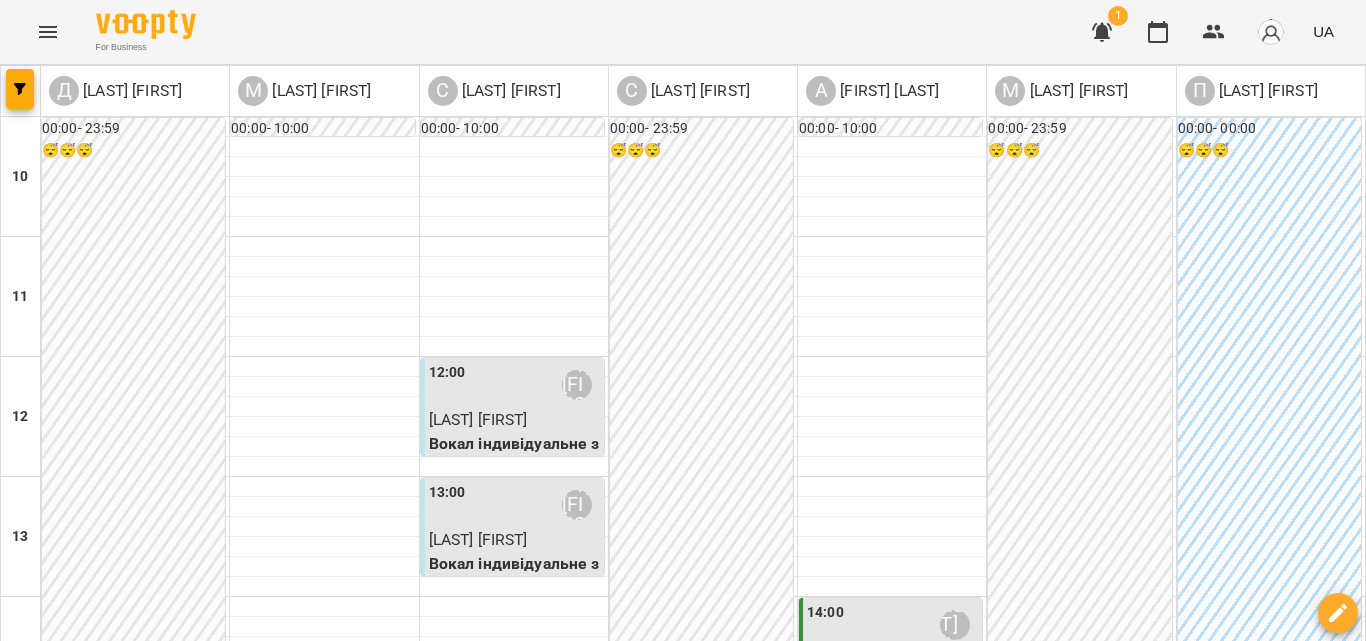 scroll, scrollTop: 400, scrollLeft: 0, axis: vertical 